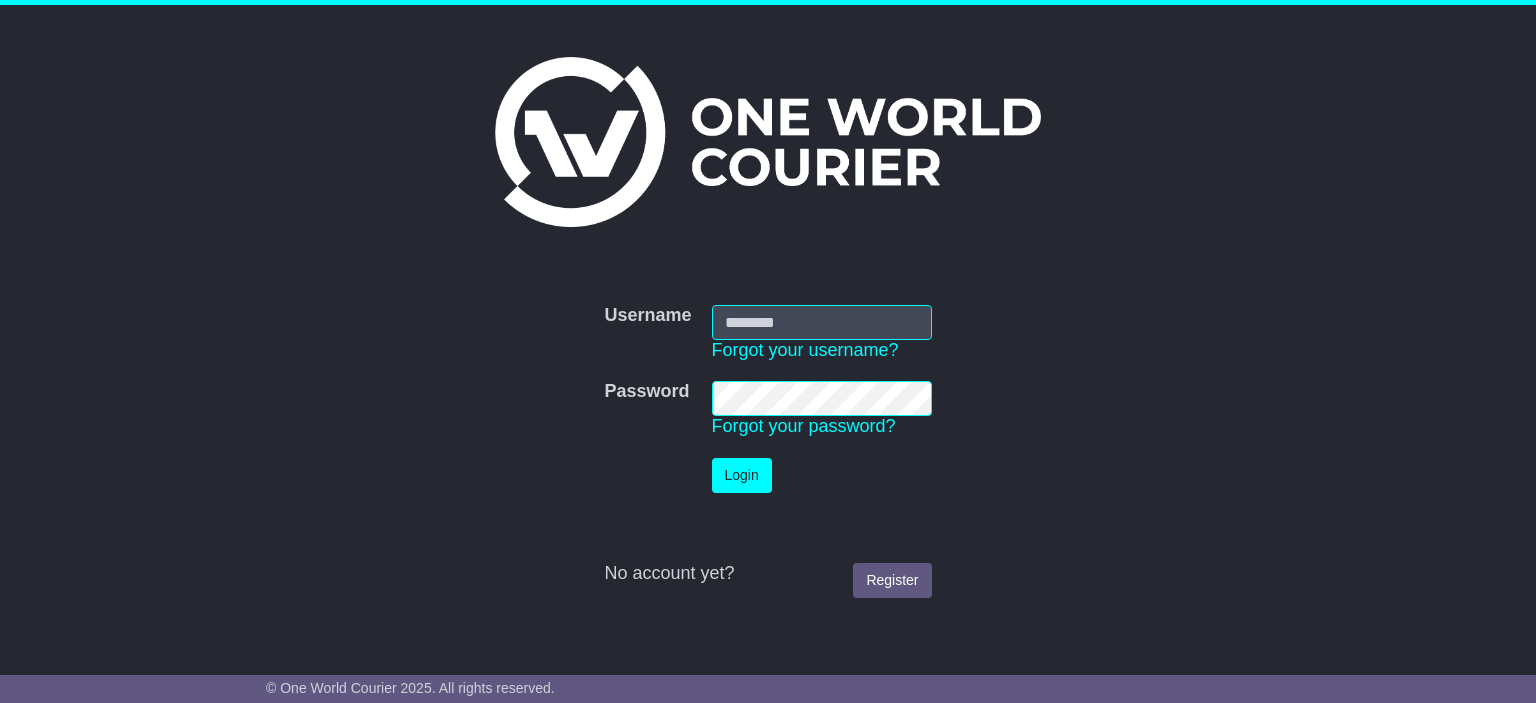 scroll, scrollTop: 0, scrollLeft: 0, axis: both 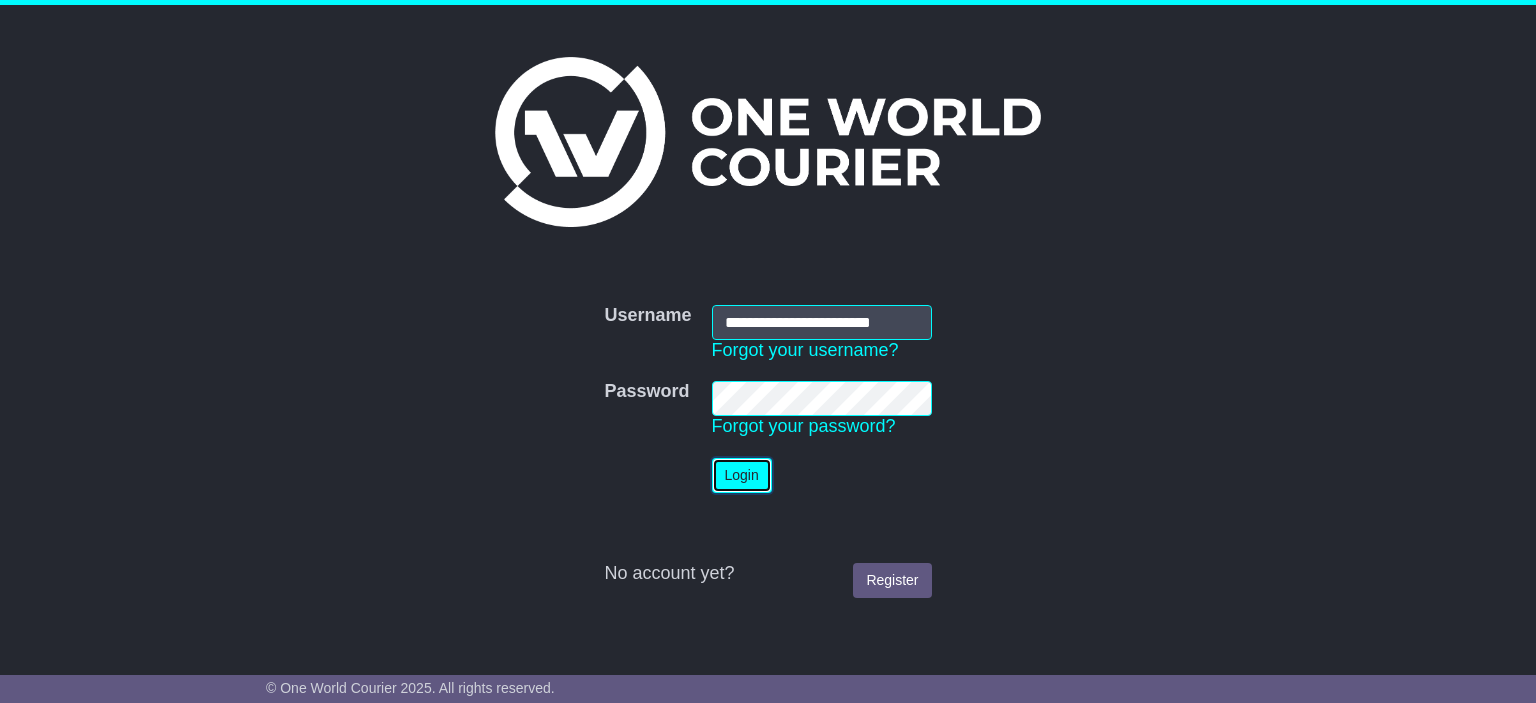 click on "Login" at bounding box center [742, 475] 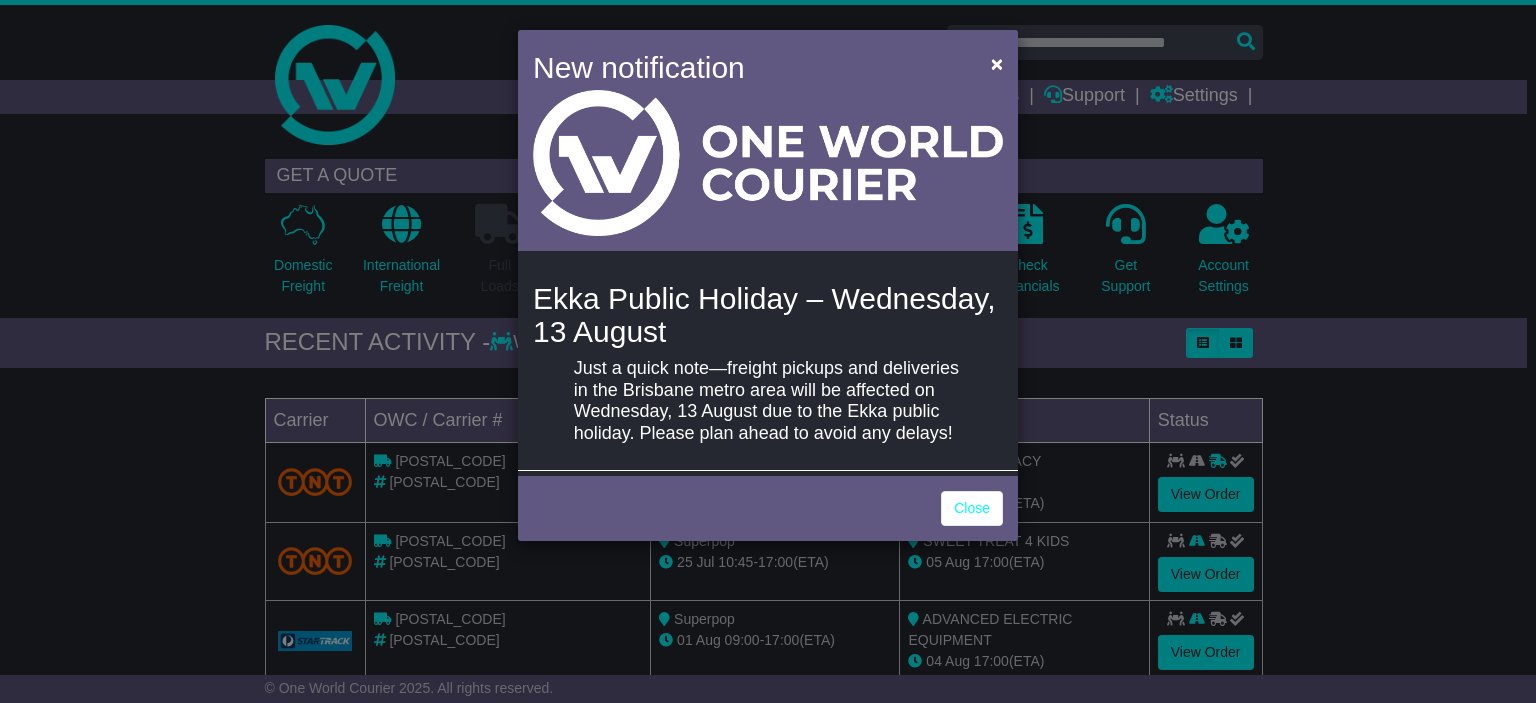 scroll, scrollTop: 0, scrollLeft: 0, axis: both 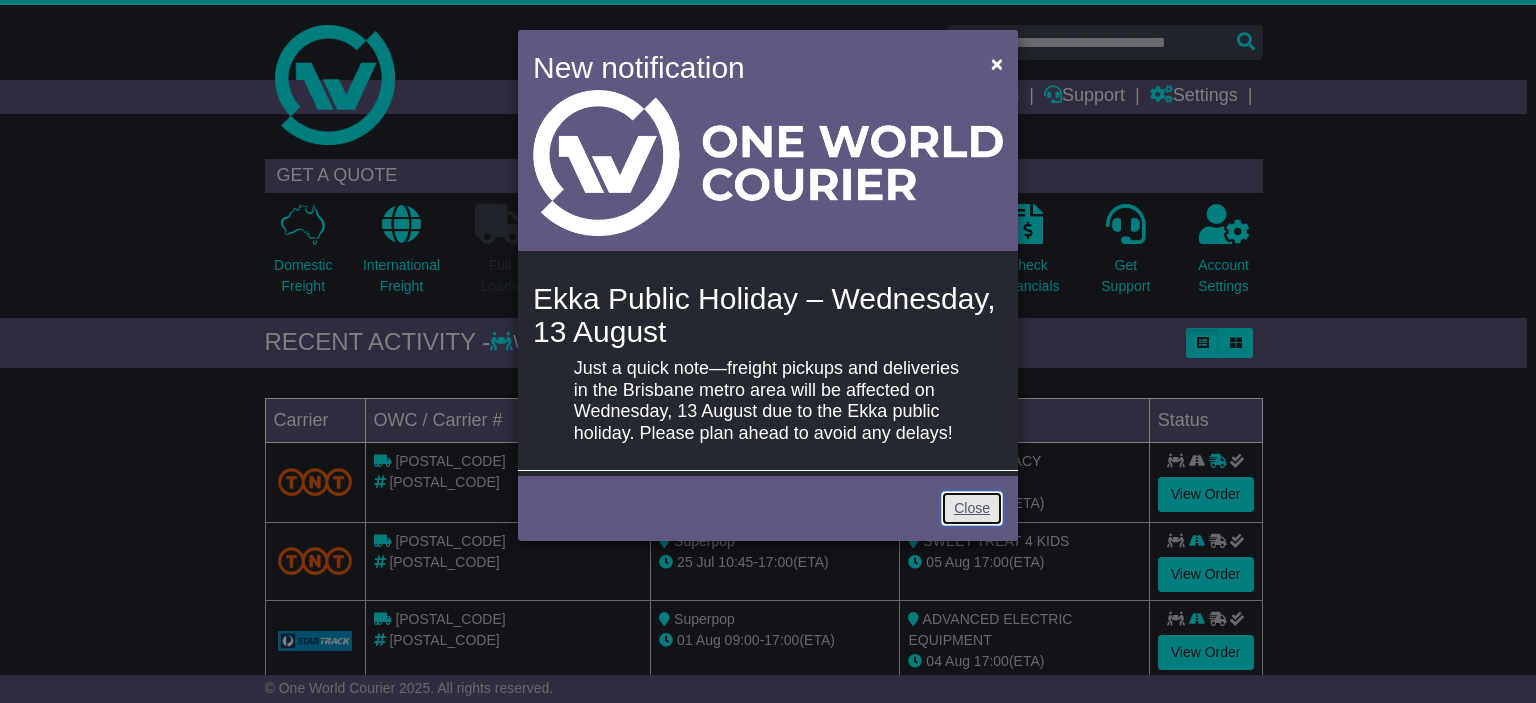 click on "Close" at bounding box center [972, 508] 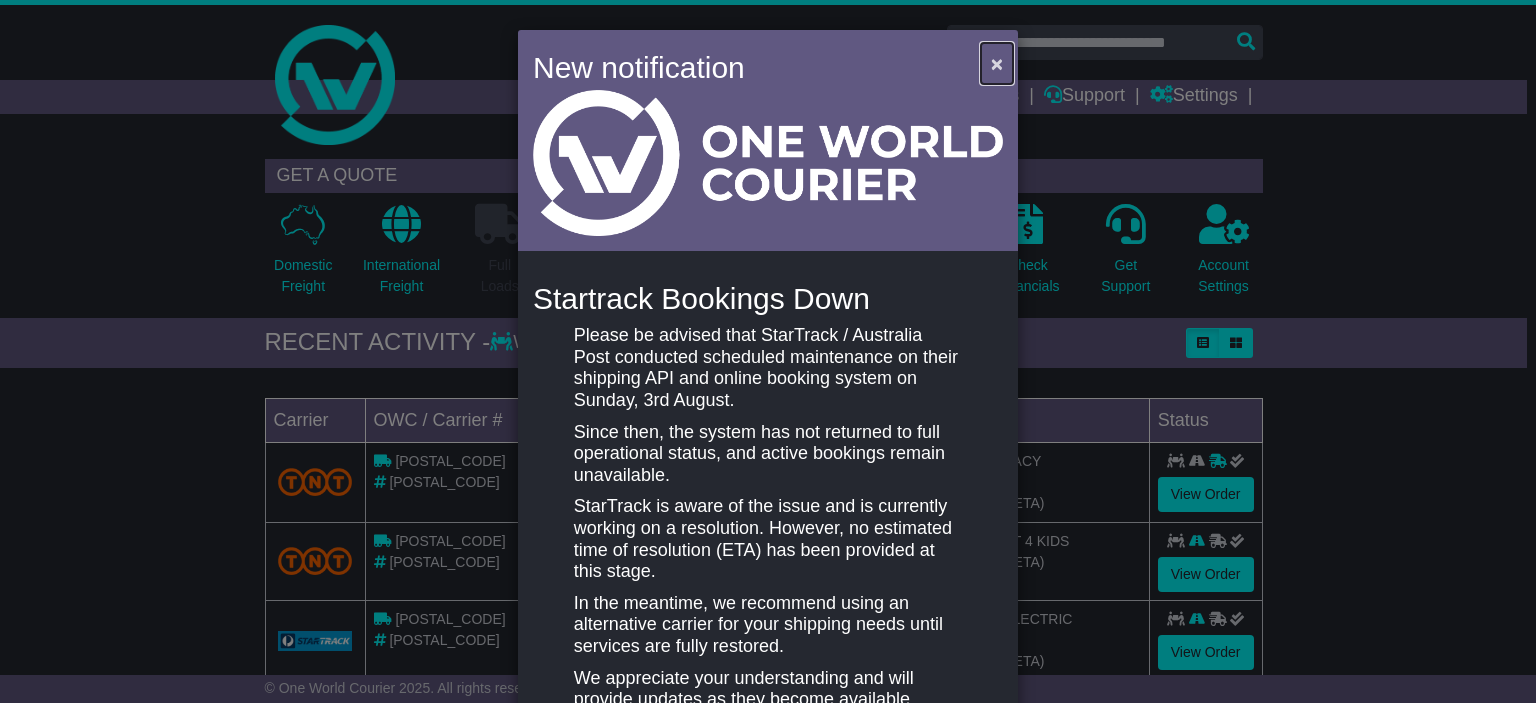 click on "×" at bounding box center (997, 63) 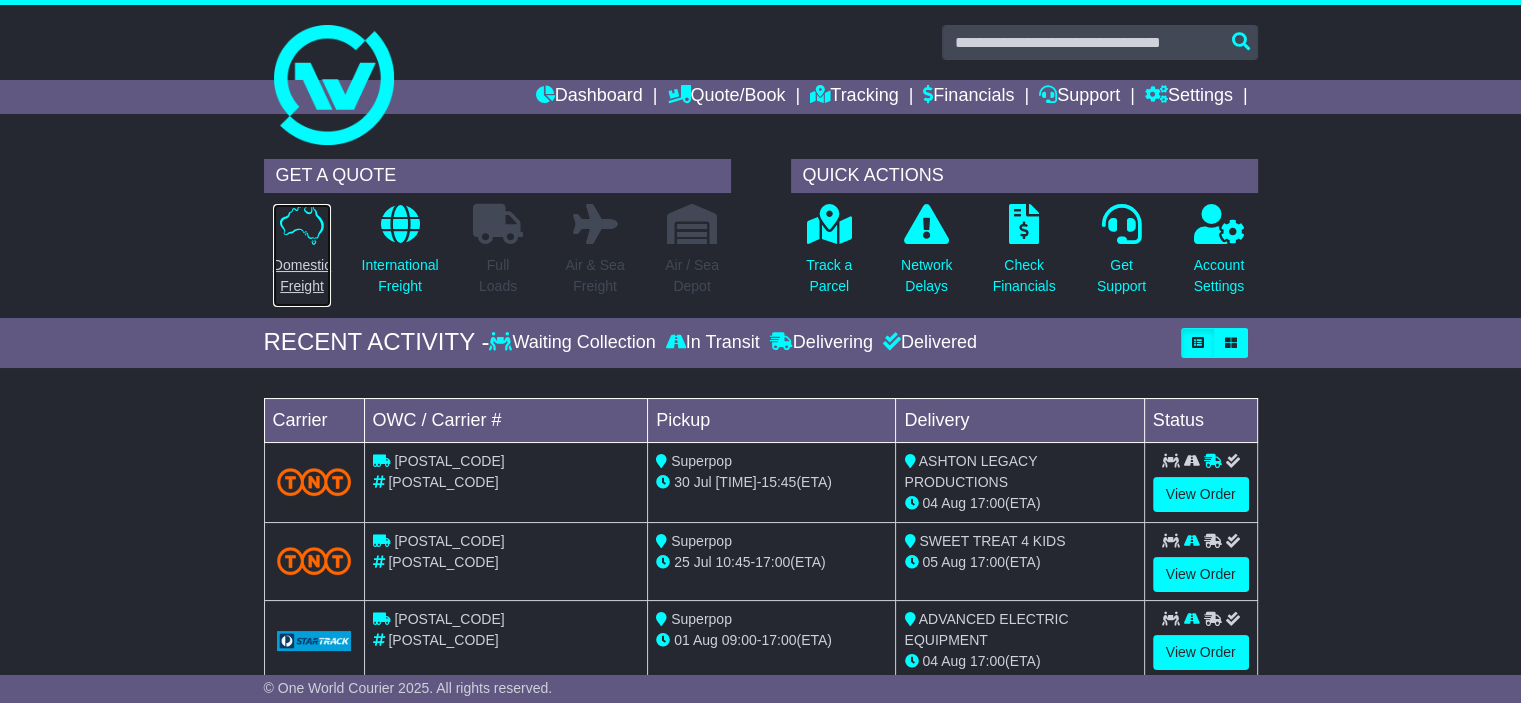 click on "Domestic Freight" at bounding box center (302, 255) 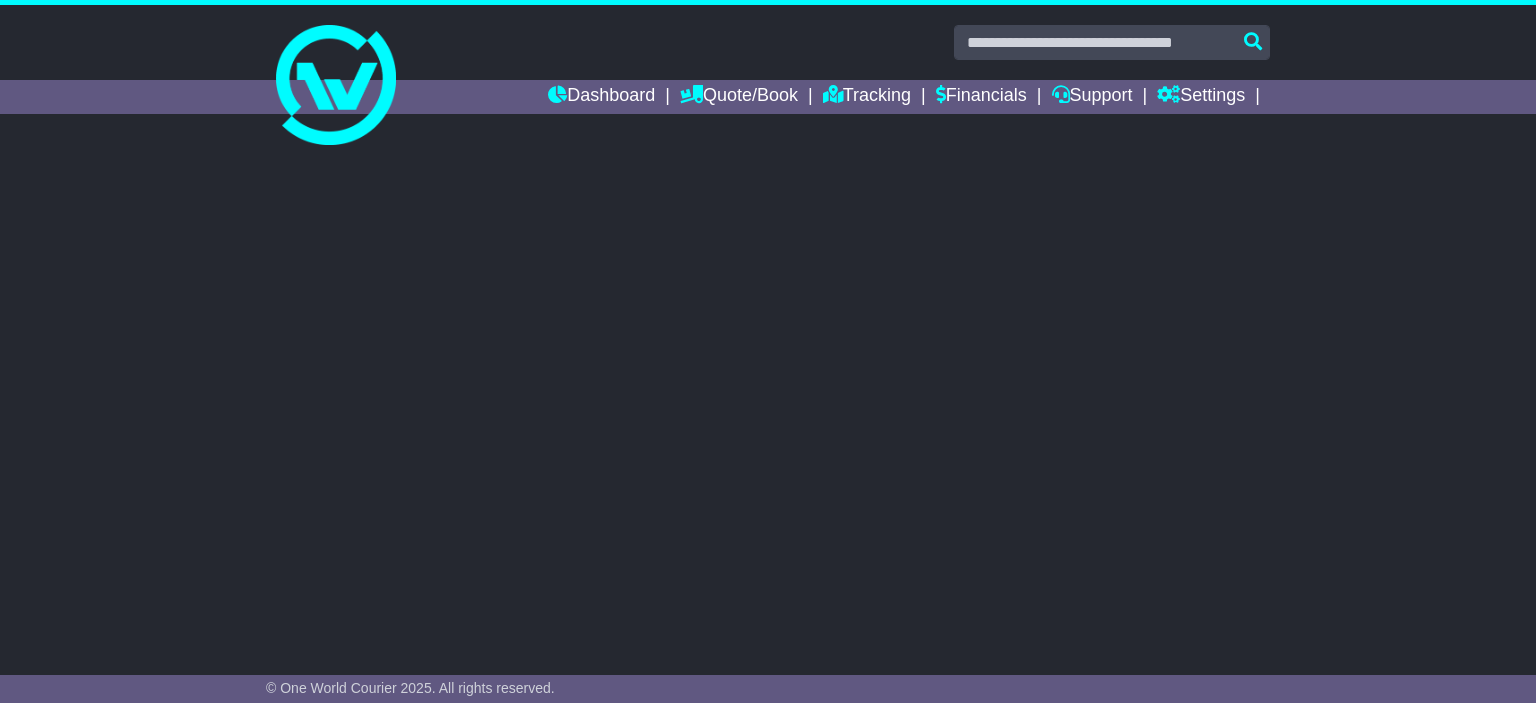 scroll, scrollTop: 0, scrollLeft: 0, axis: both 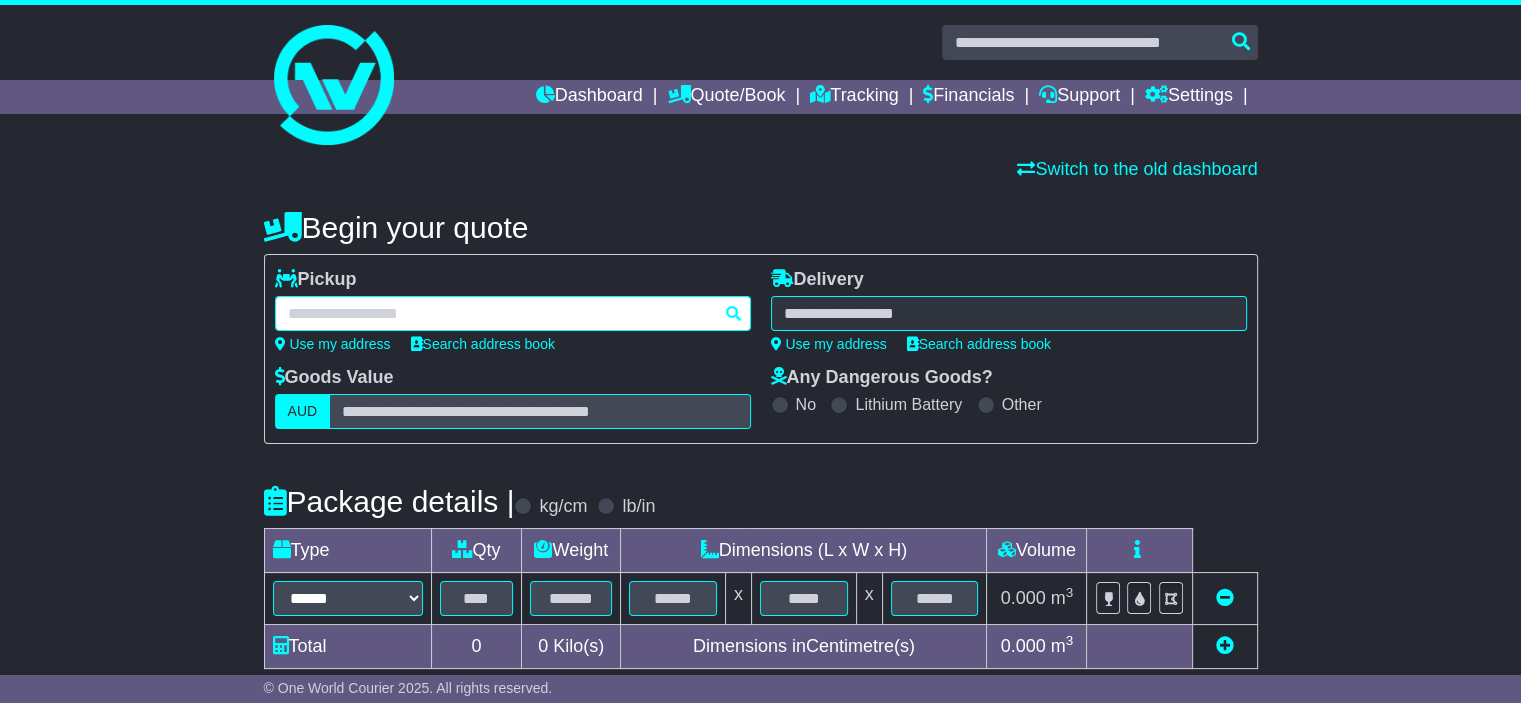 click at bounding box center [513, 313] 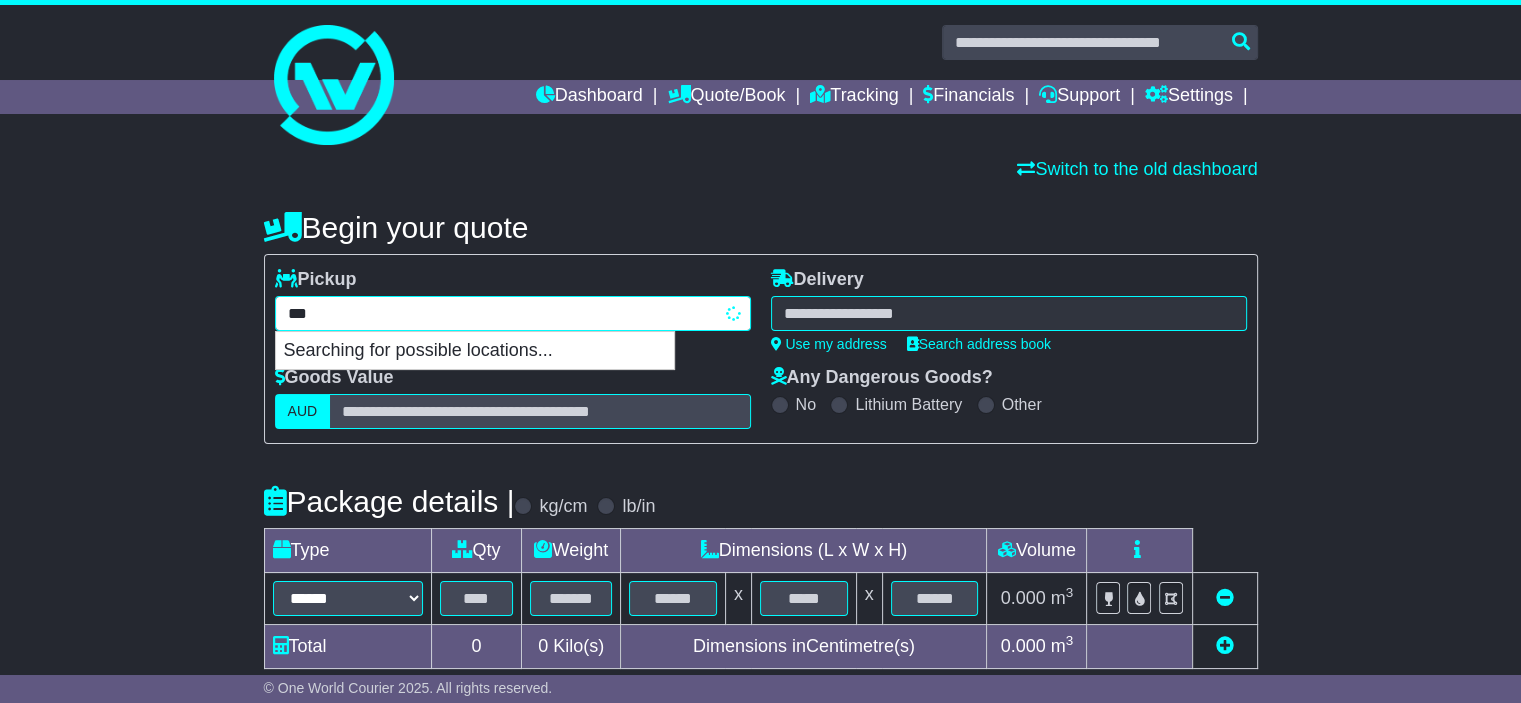 type on "****" 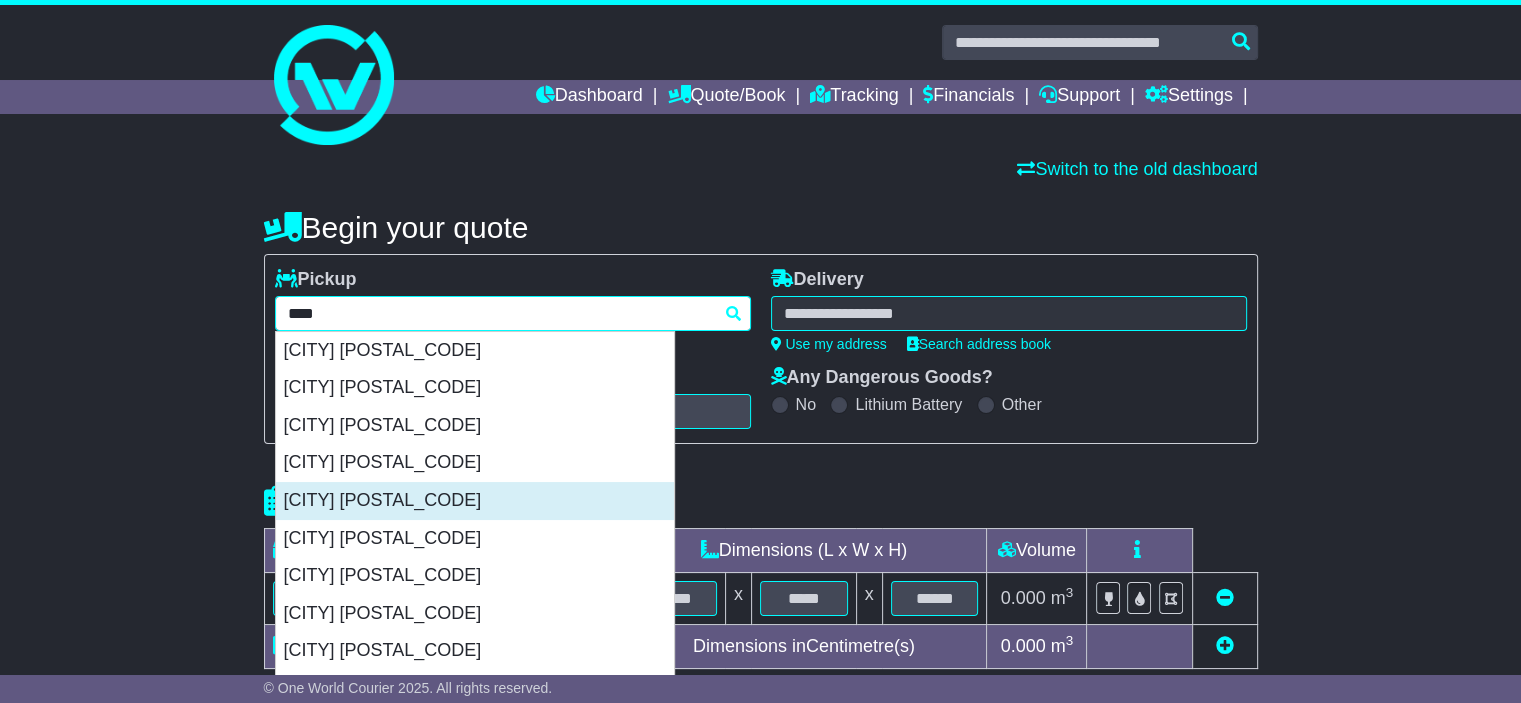 click on "[CITY] [POSTAL_CODE]" at bounding box center (475, 501) 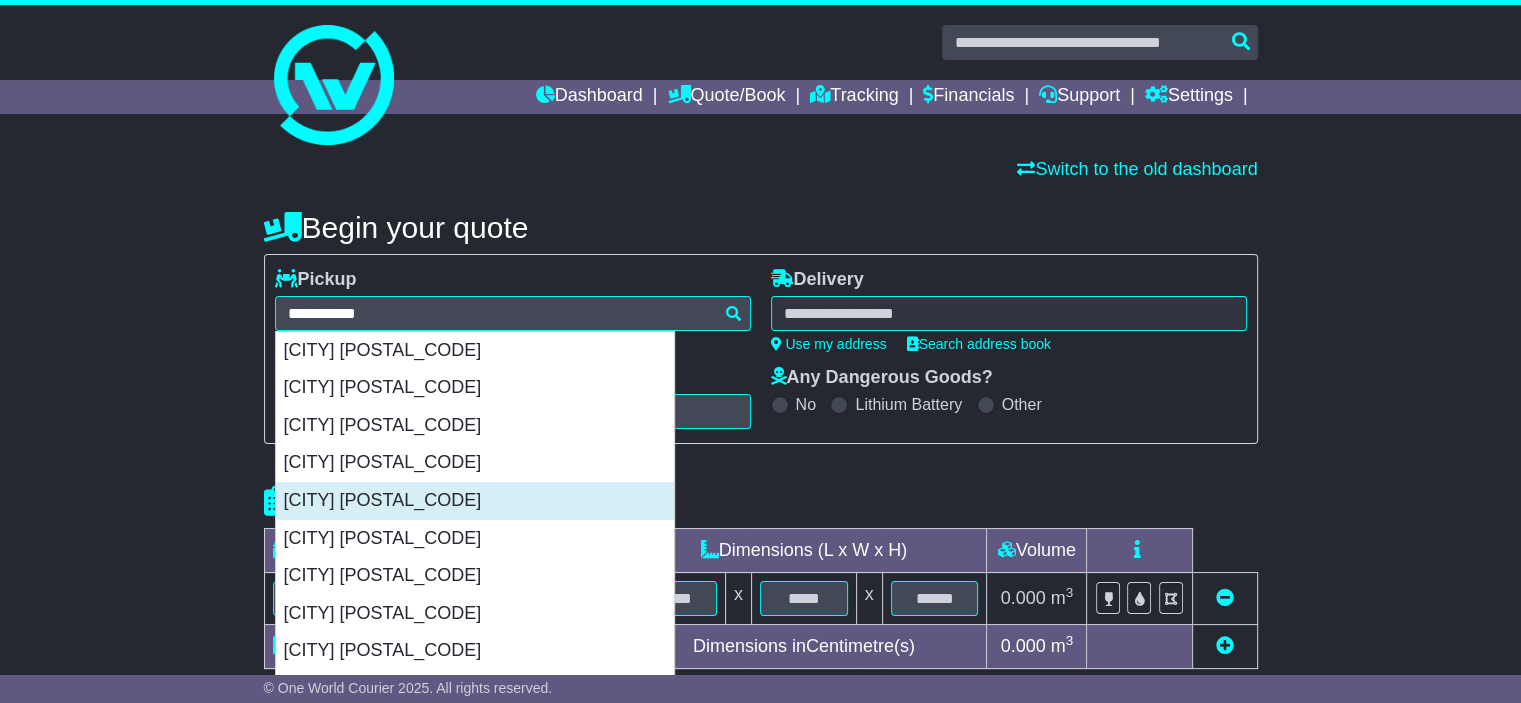 type on "**********" 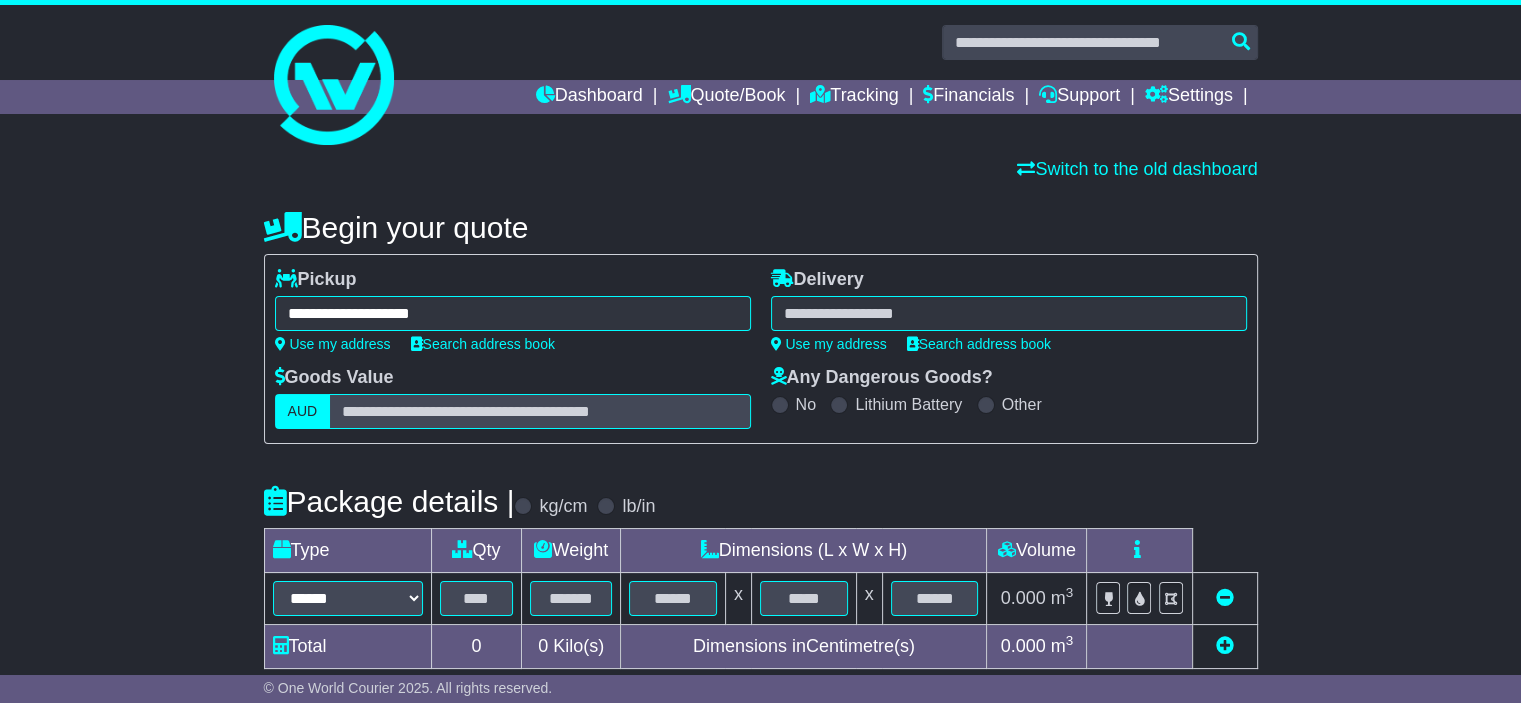 click at bounding box center (1009, 313) 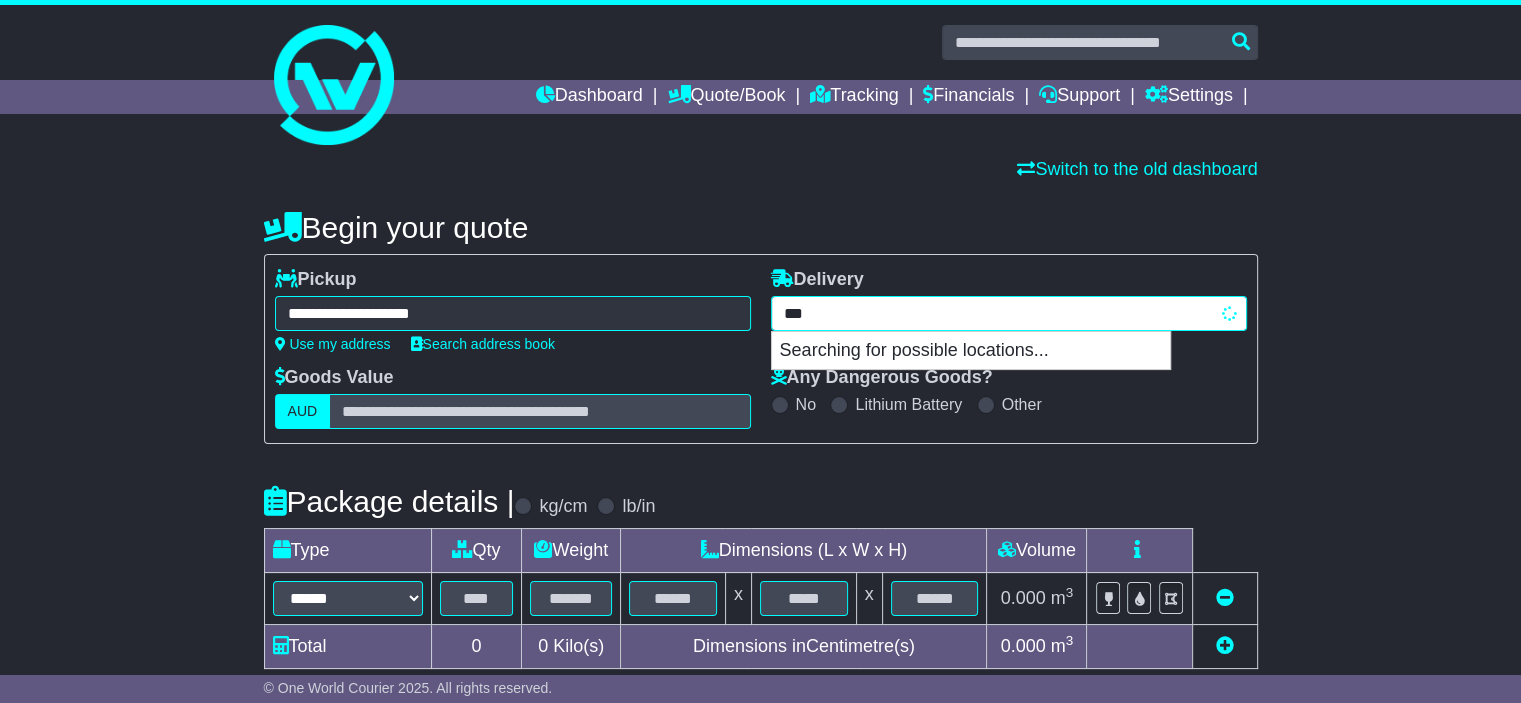 type on "****" 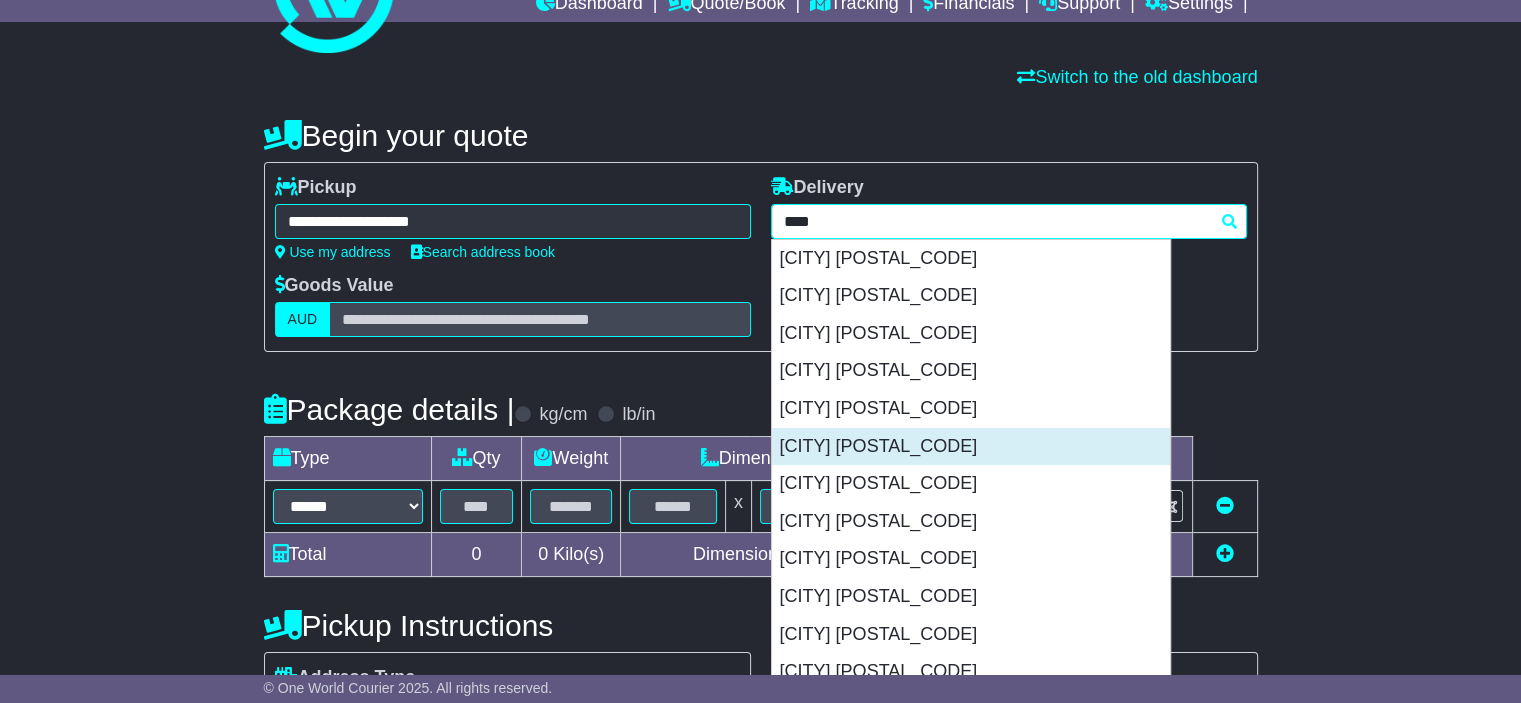 scroll, scrollTop: 200, scrollLeft: 0, axis: vertical 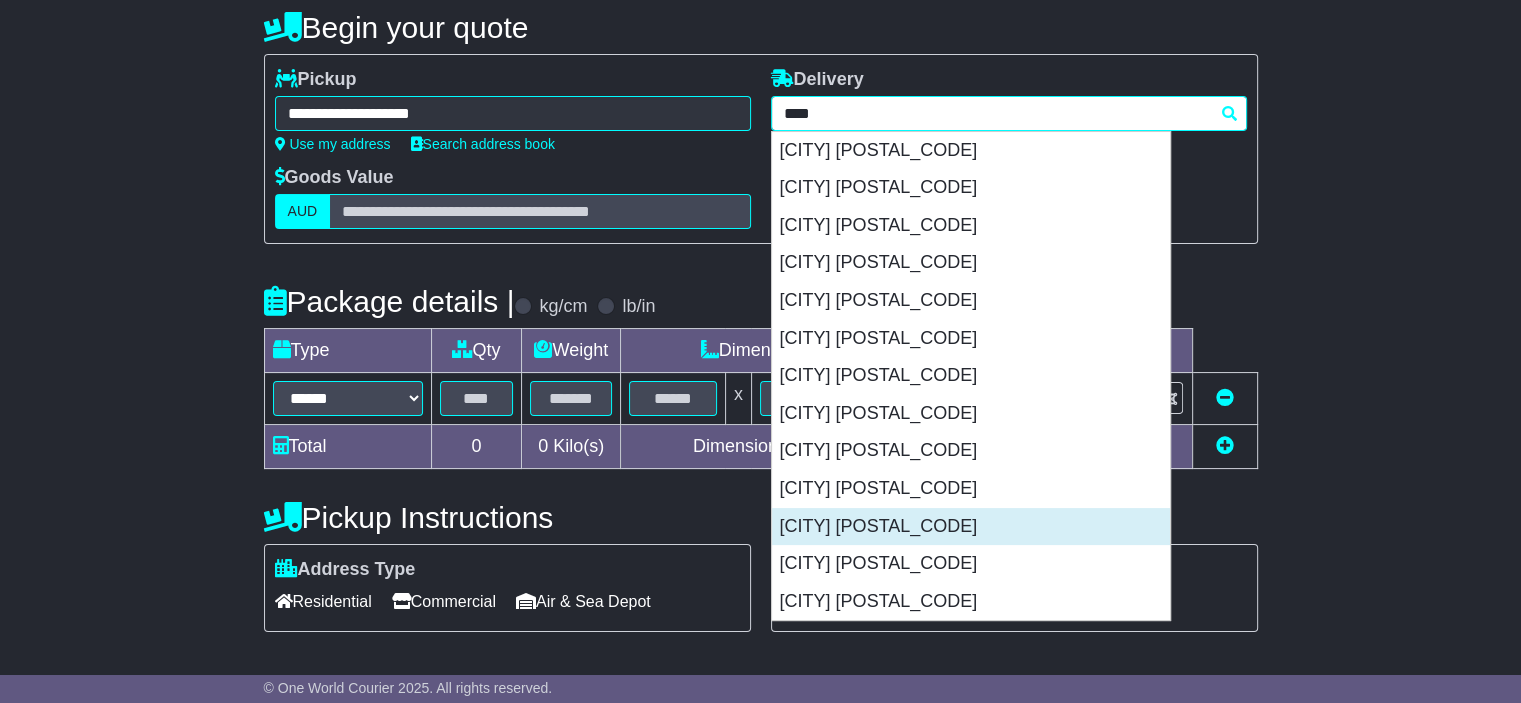 click on "[CITY] [POSTAL_CODE]" at bounding box center [971, 527] 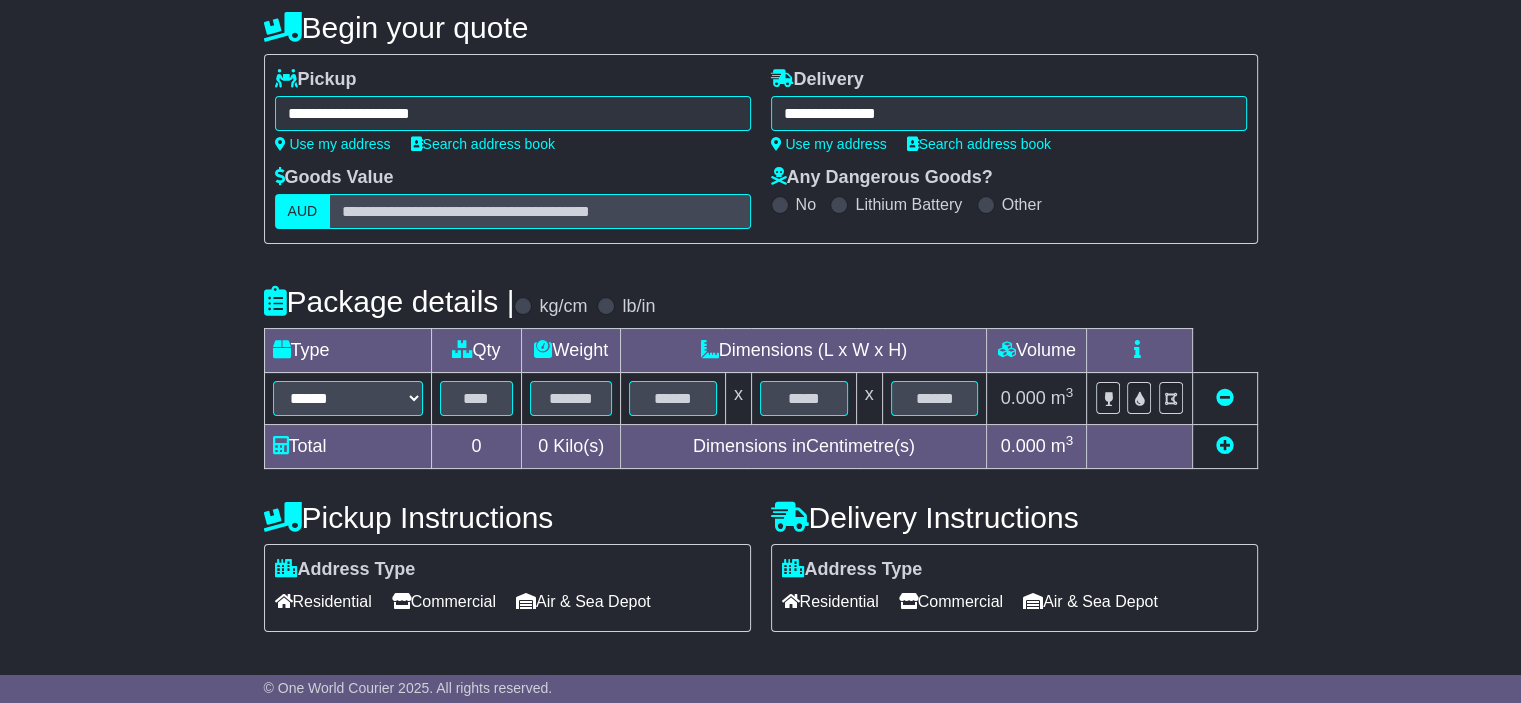 type on "**********" 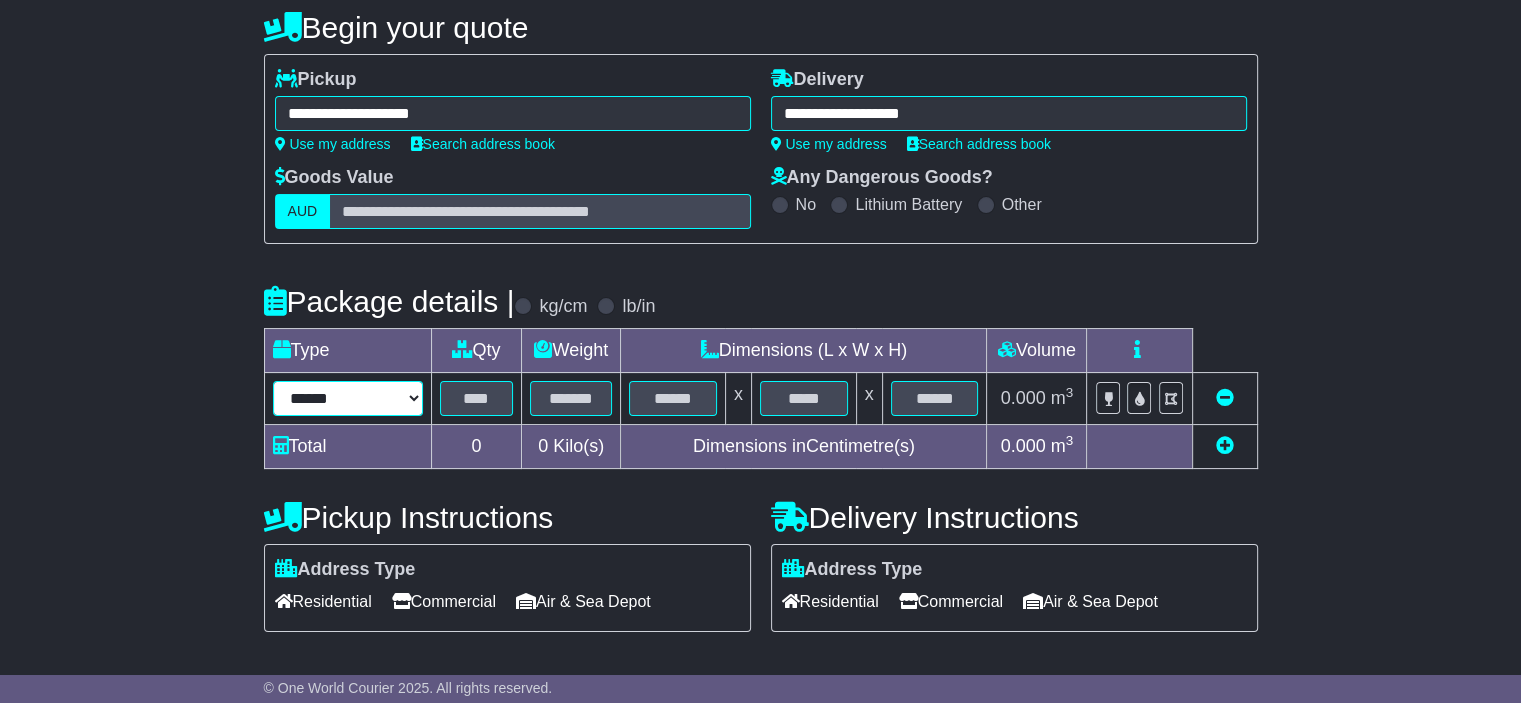 click on "****** ****** *** ******** ***** **** **** ****** *** *******" at bounding box center (348, 398) 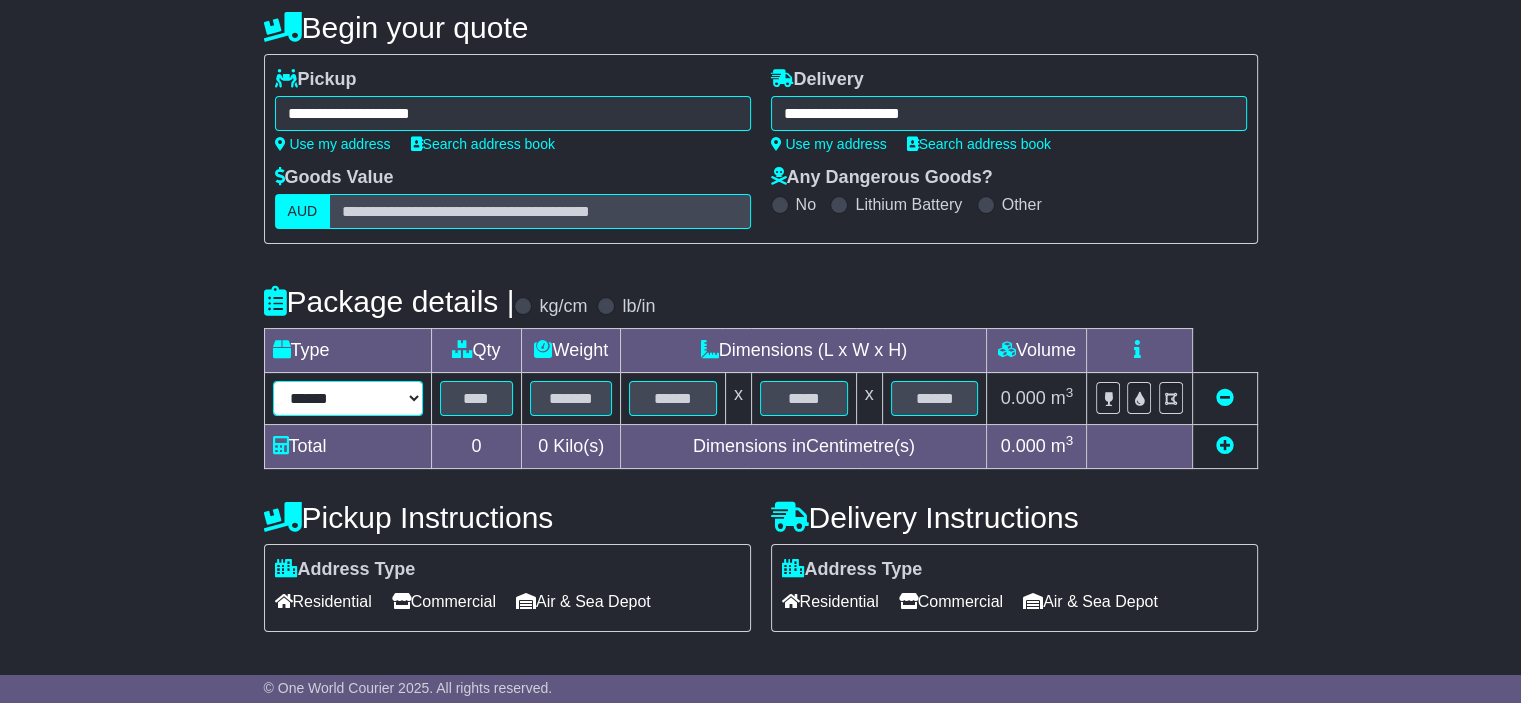 select on "****" 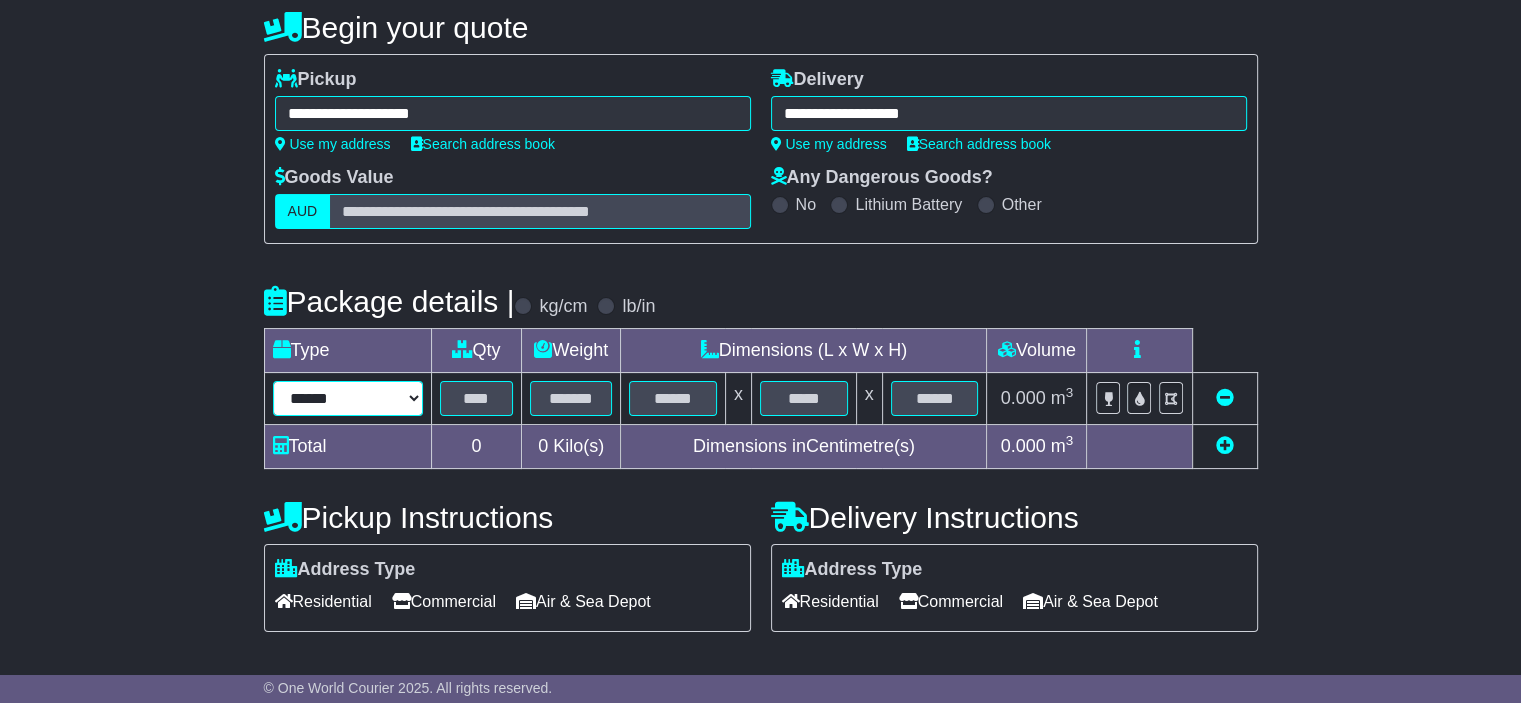 click on "****** ****** *** ******** ***** **** **** ****** *** *******" at bounding box center [348, 398] 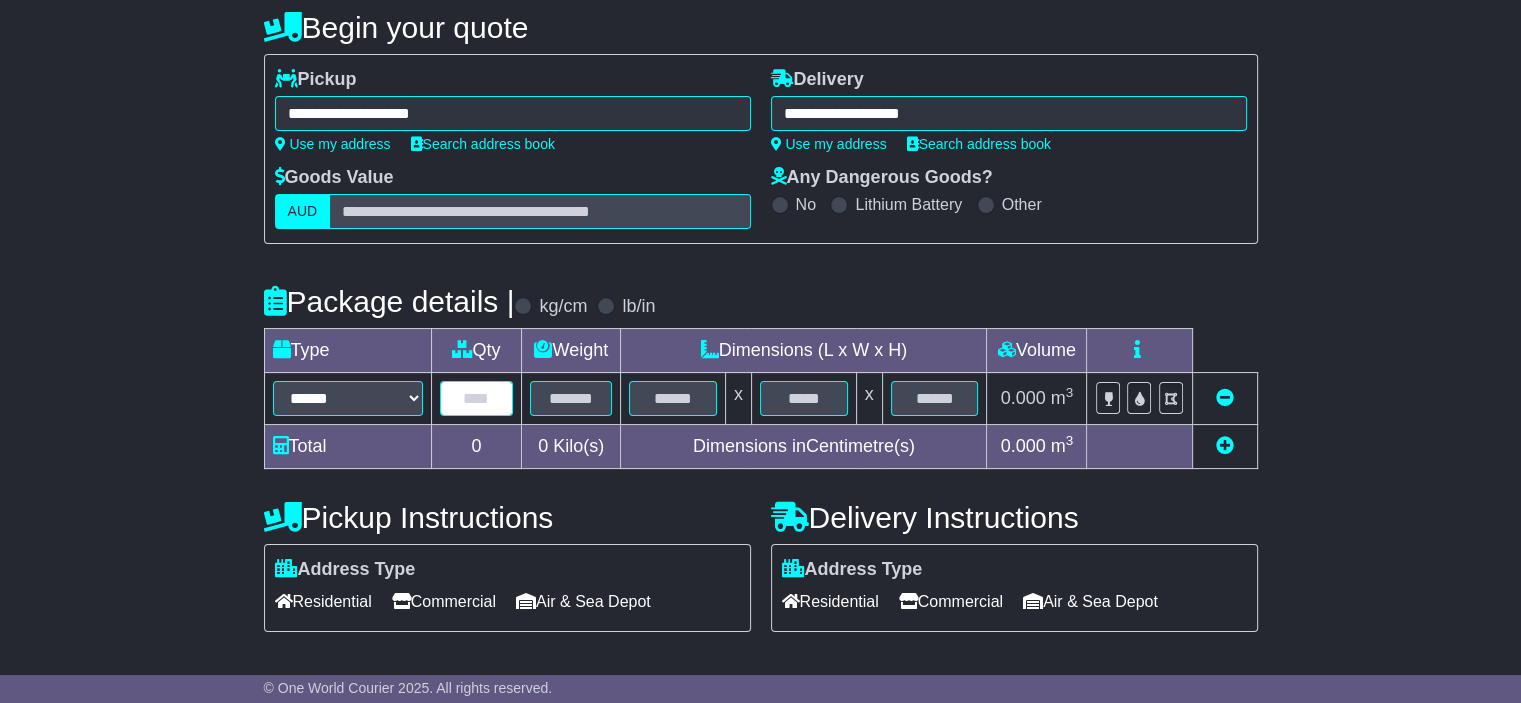 click at bounding box center (477, 398) 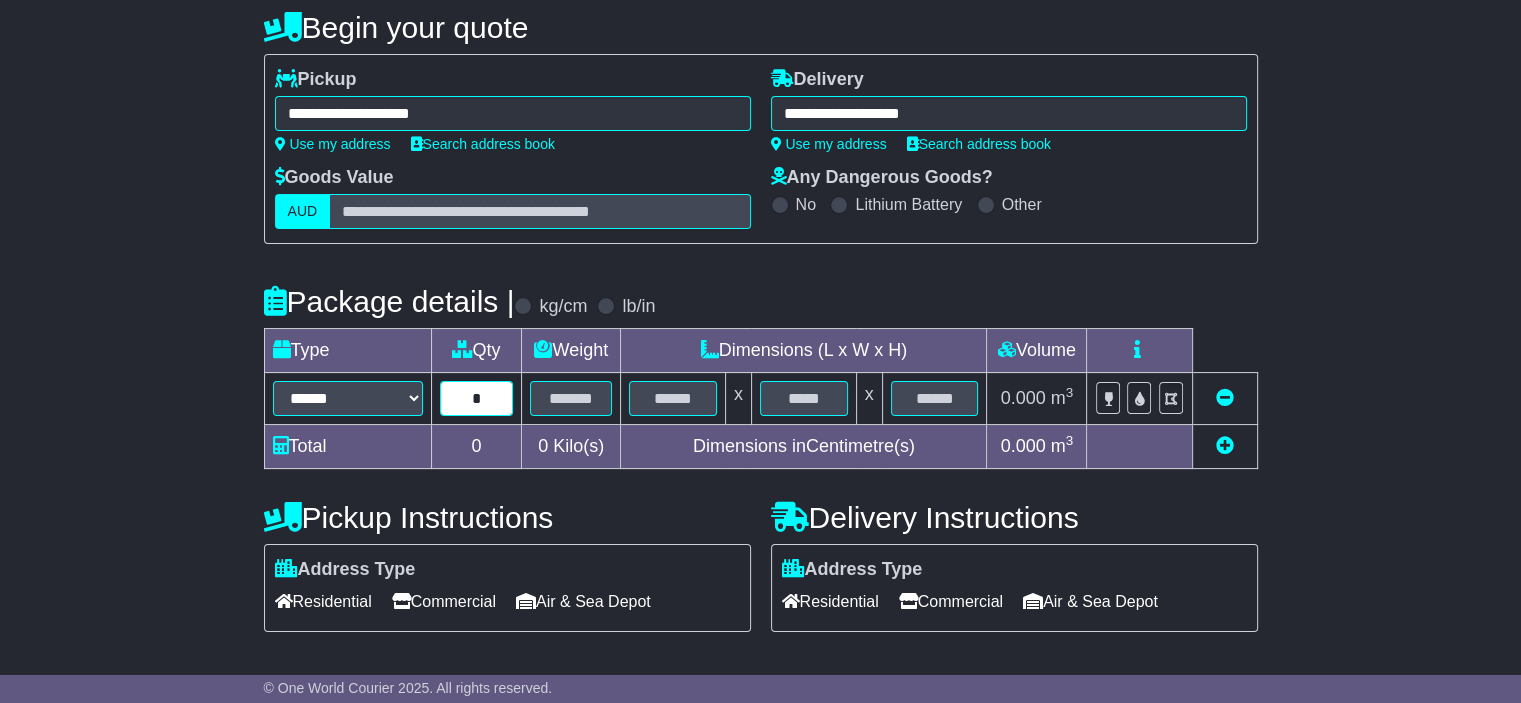 type on "*" 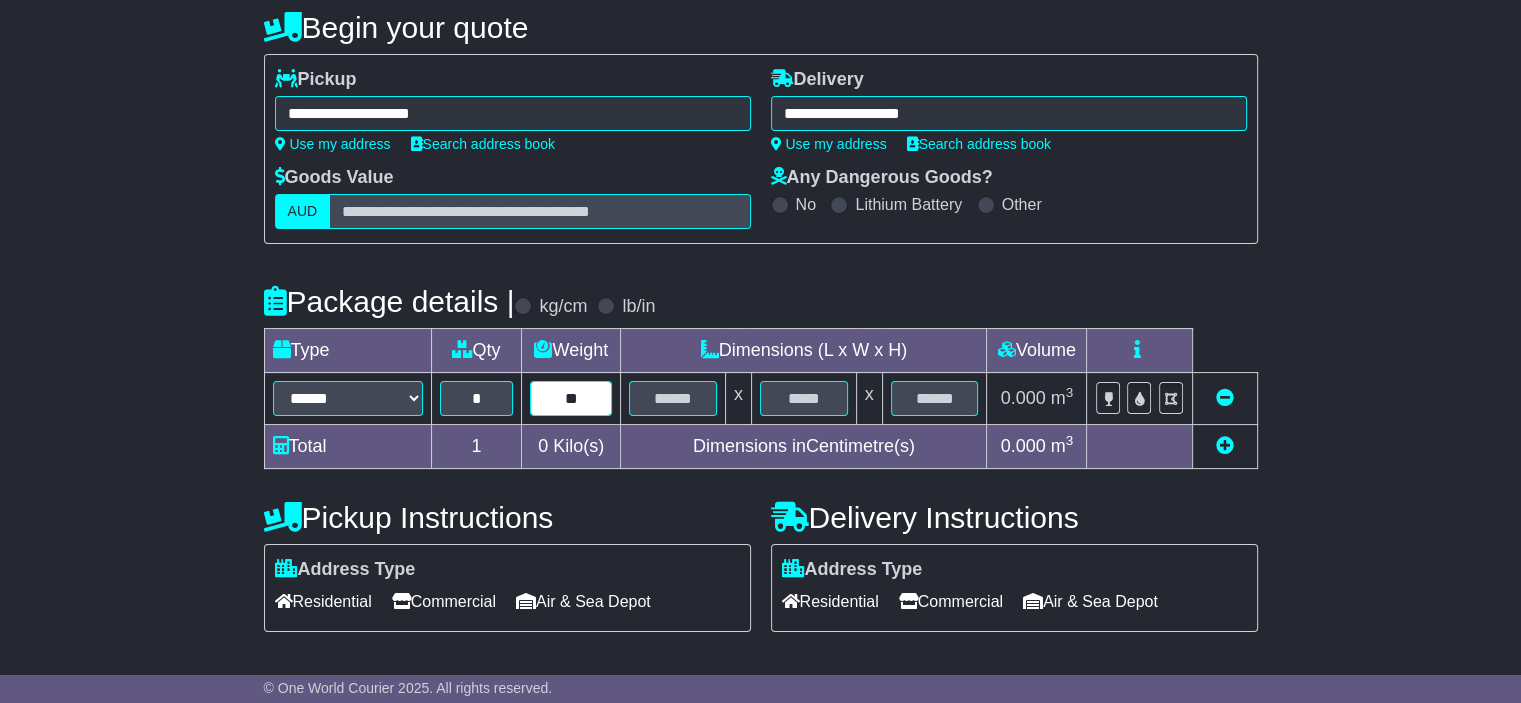 type on "**" 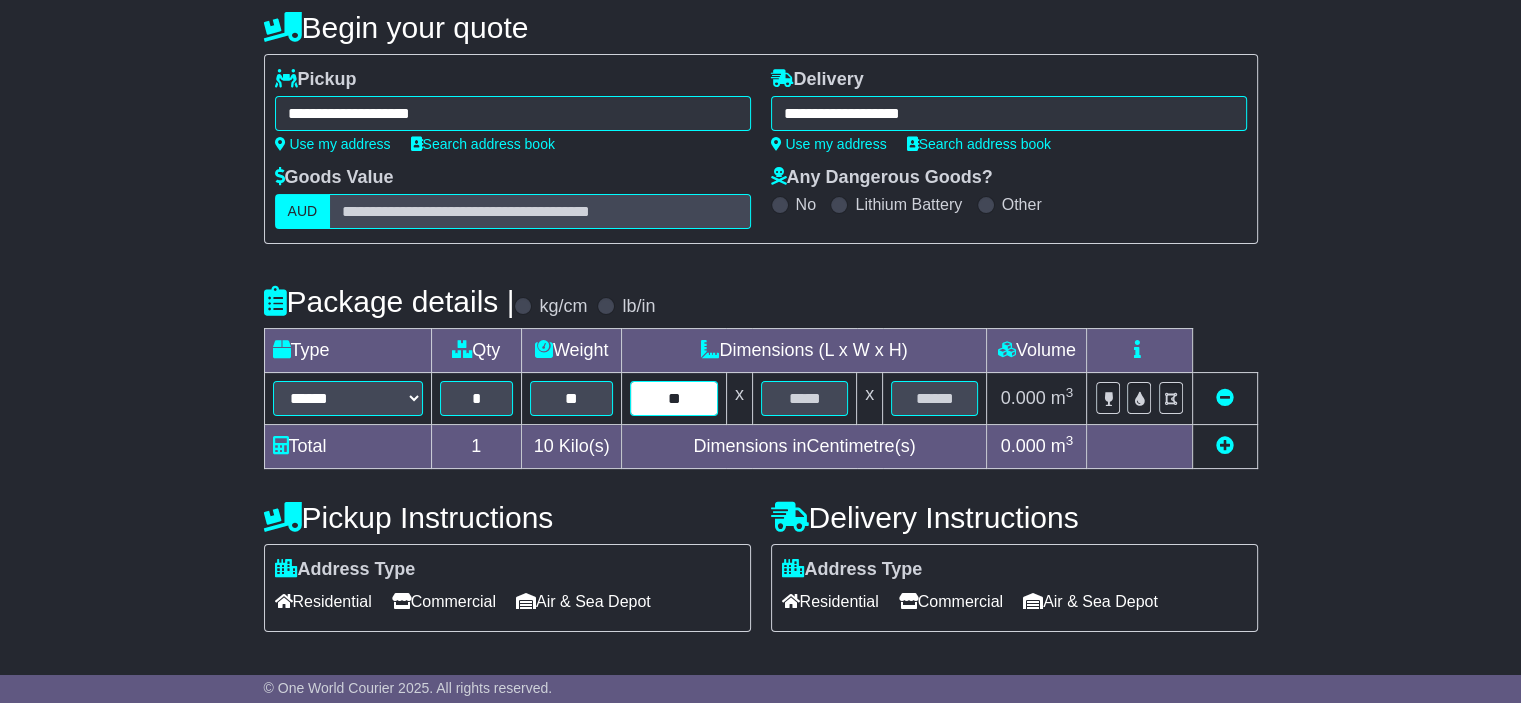 type on "**" 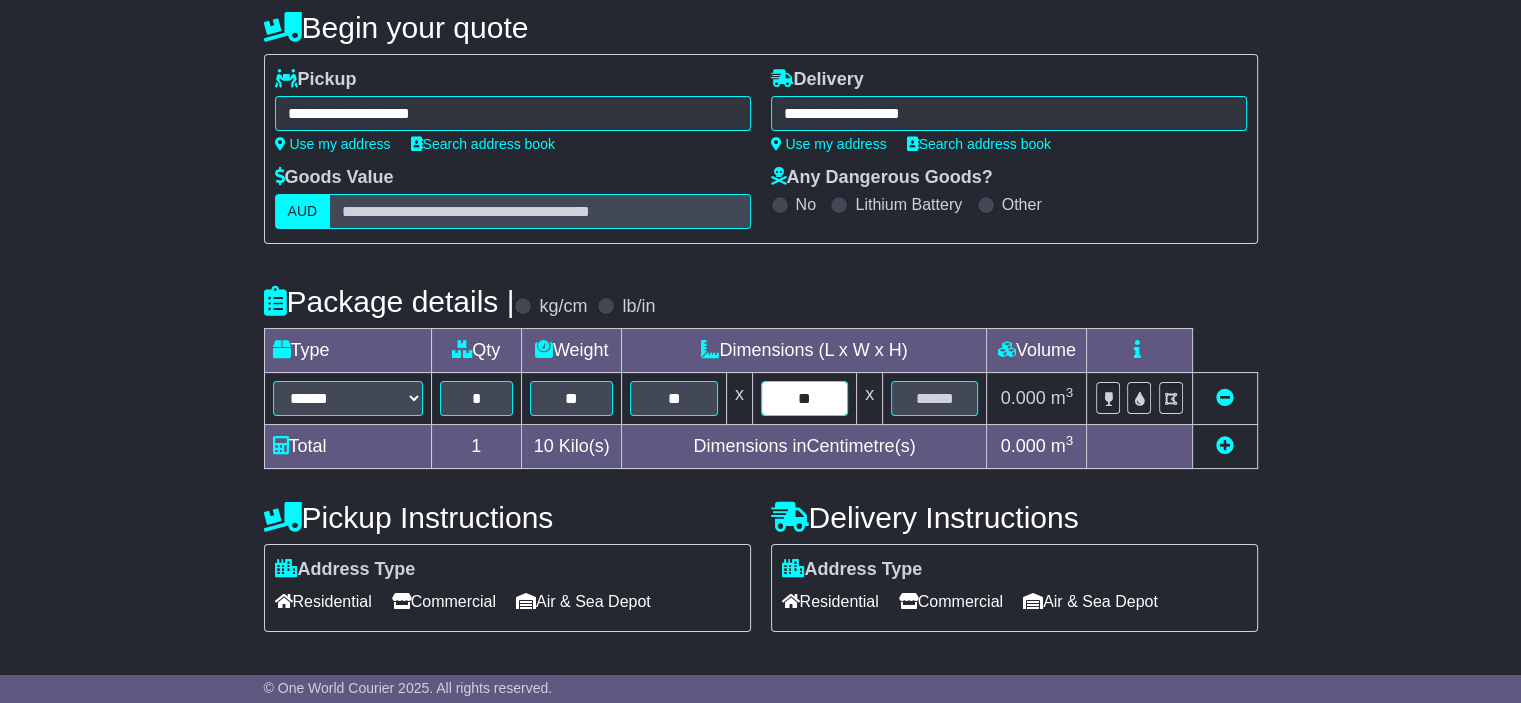 type on "**" 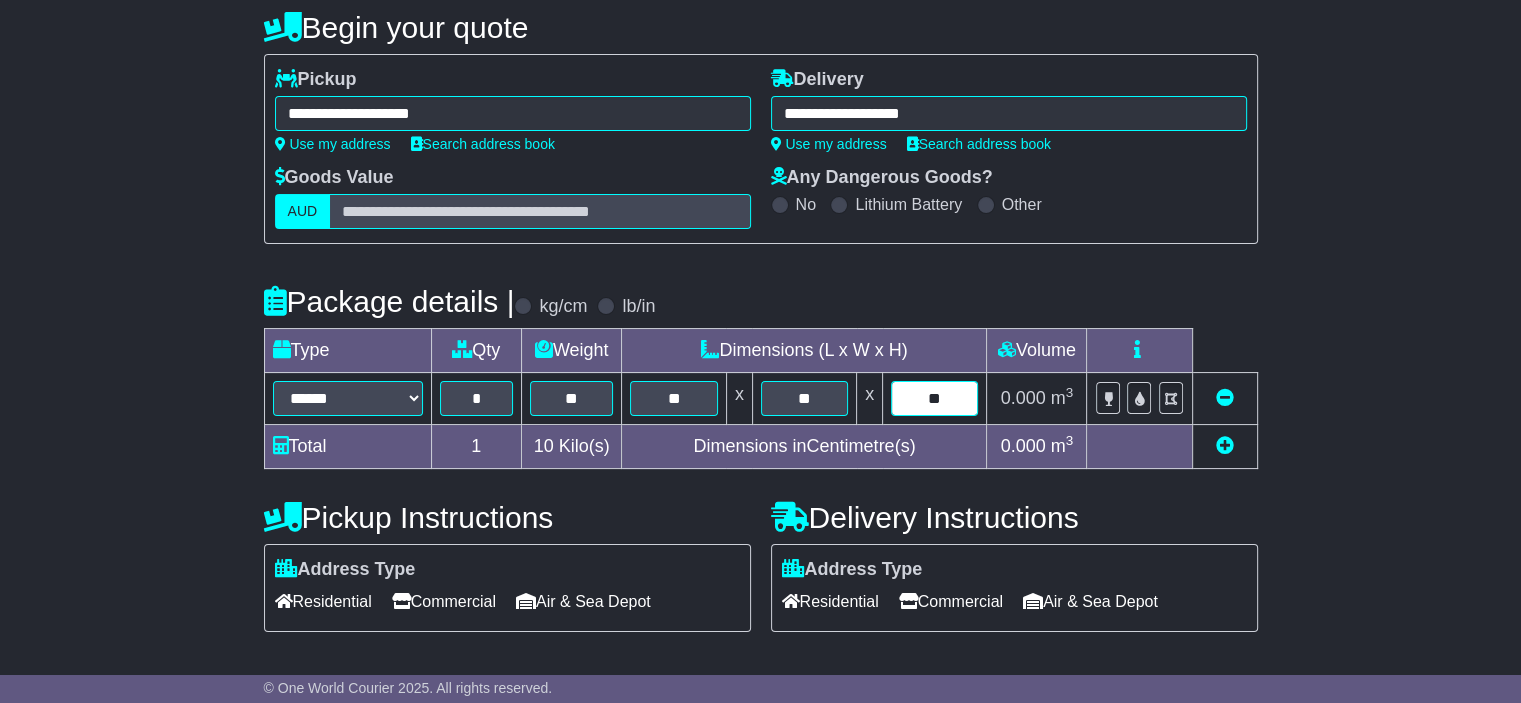 type on "**" 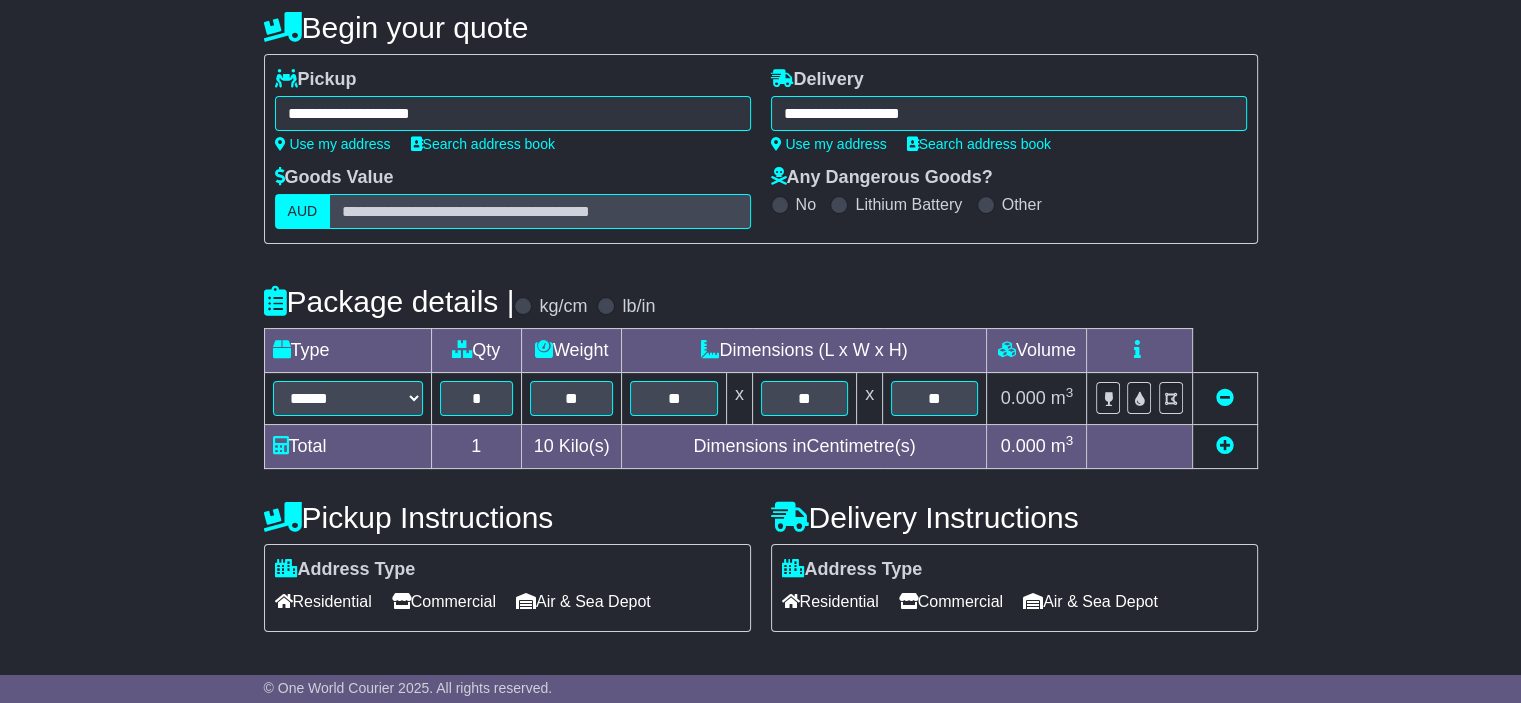 scroll, scrollTop: 352, scrollLeft: 0, axis: vertical 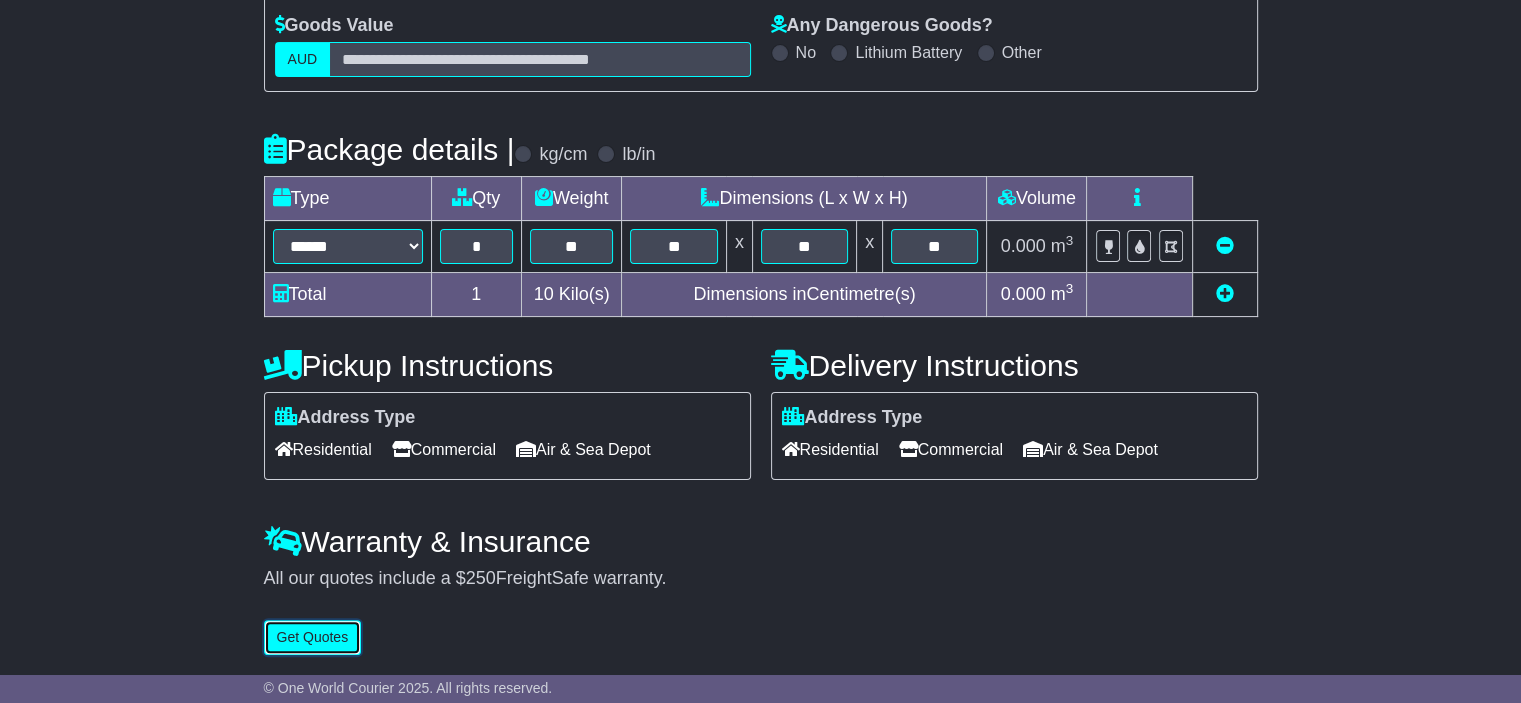 type 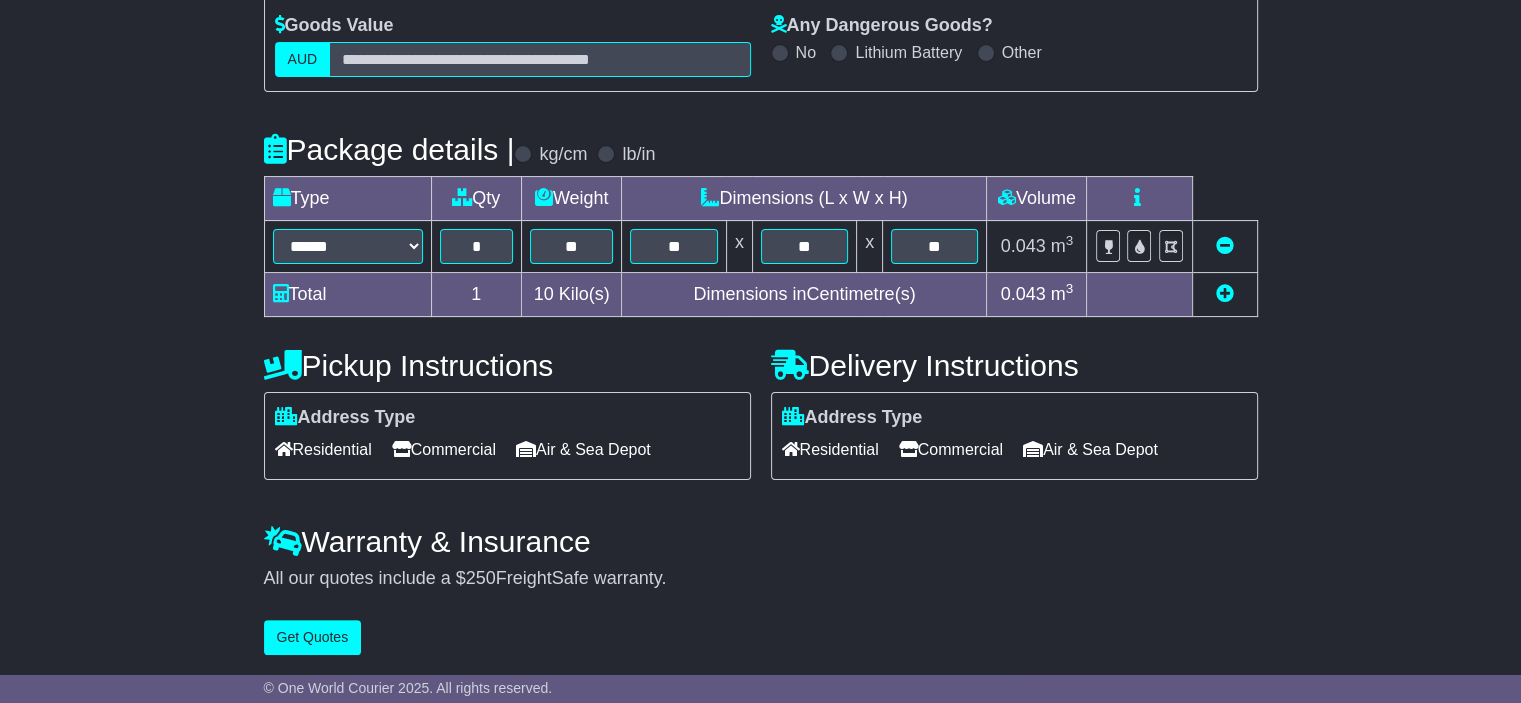 click on "Commercial" at bounding box center (951, 449) 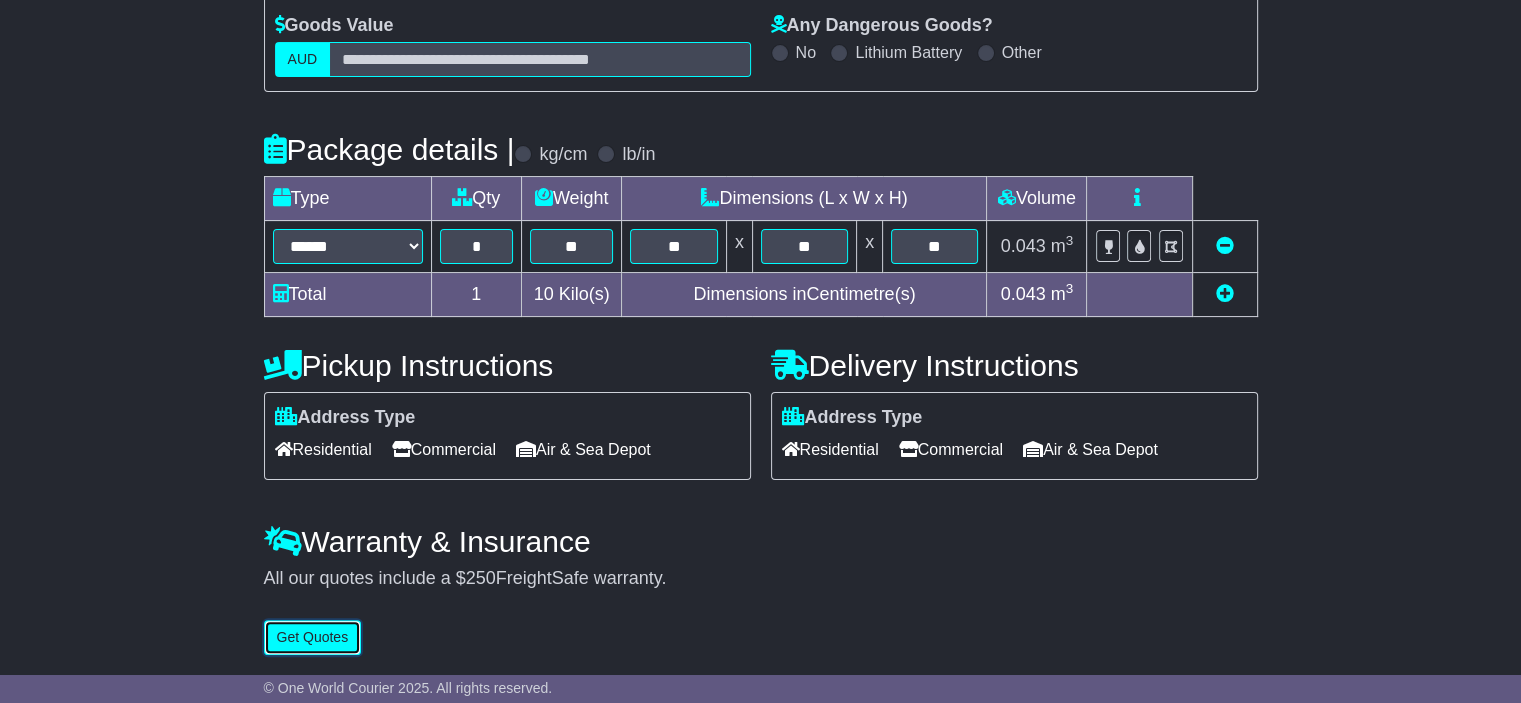 click on "Get Quotes" at bounding box center [313, 637] 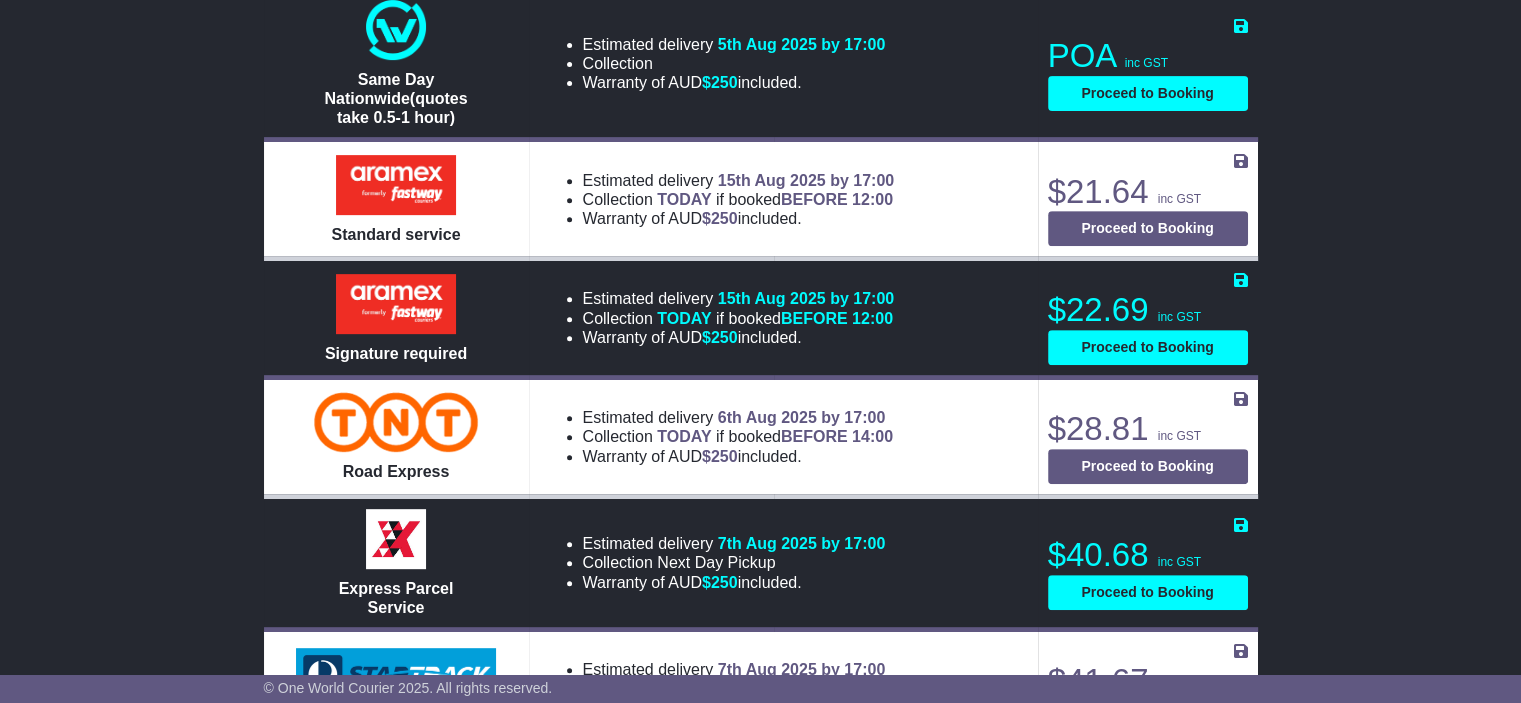 scroll, scrollTop: 800, scrollLeft: 0, axis: vertical 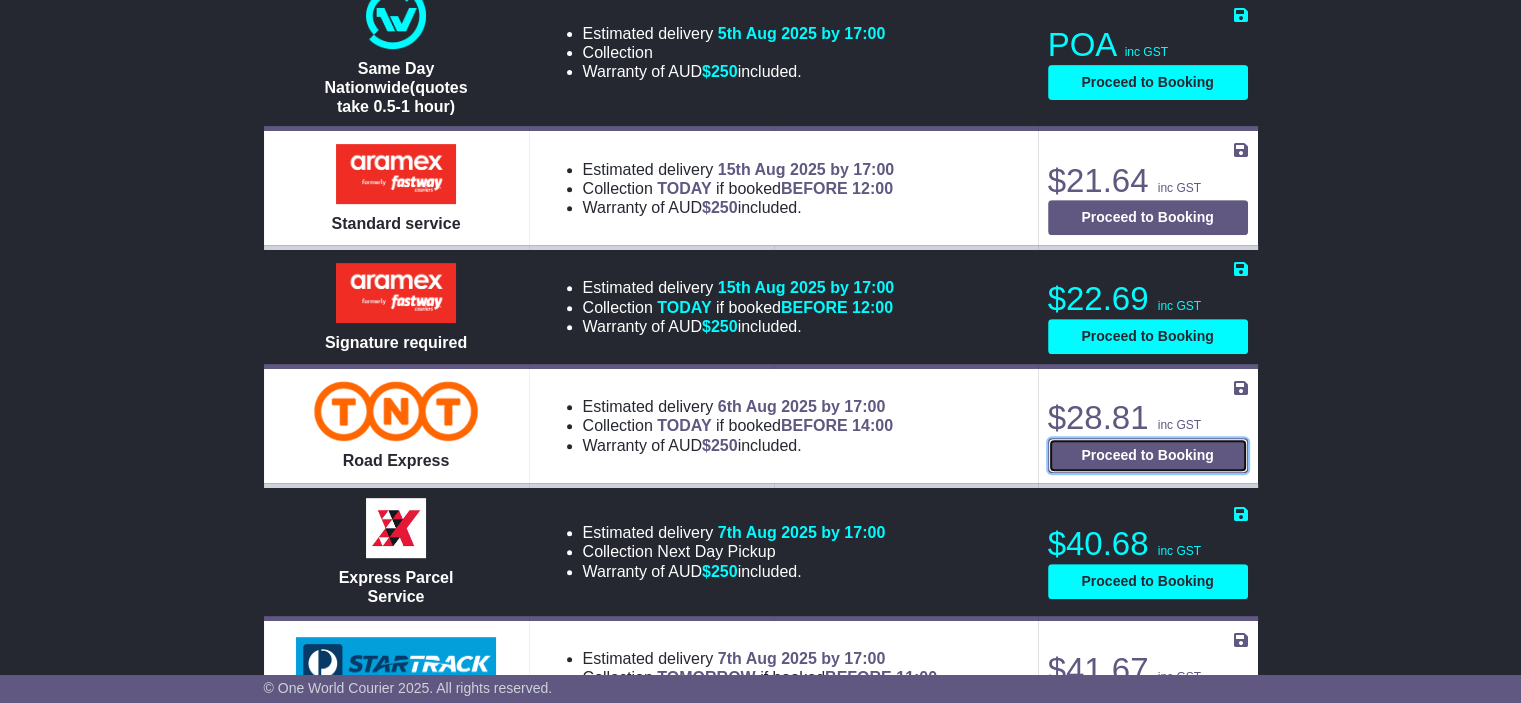 click on "Proceed to Booking" at bounding box center [1148, 455] 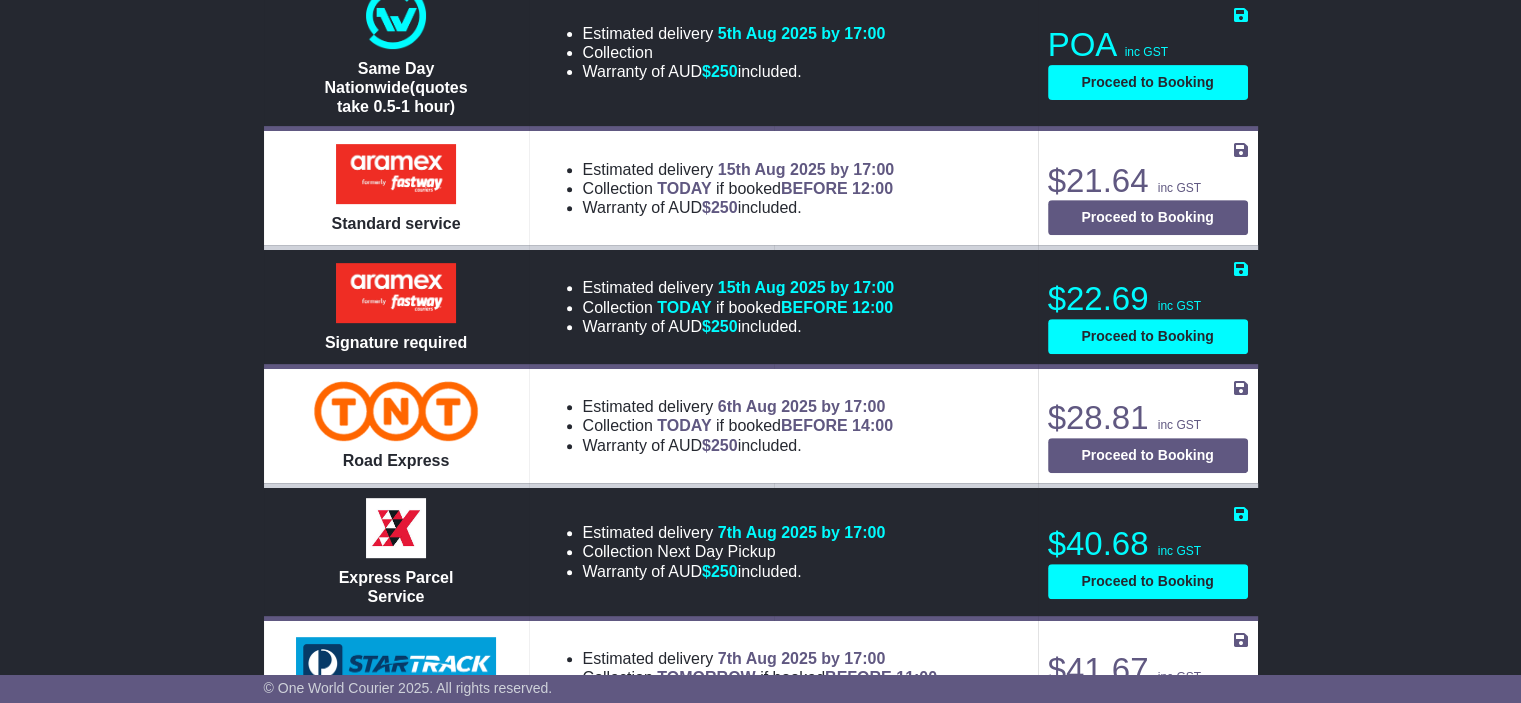 select on "****" 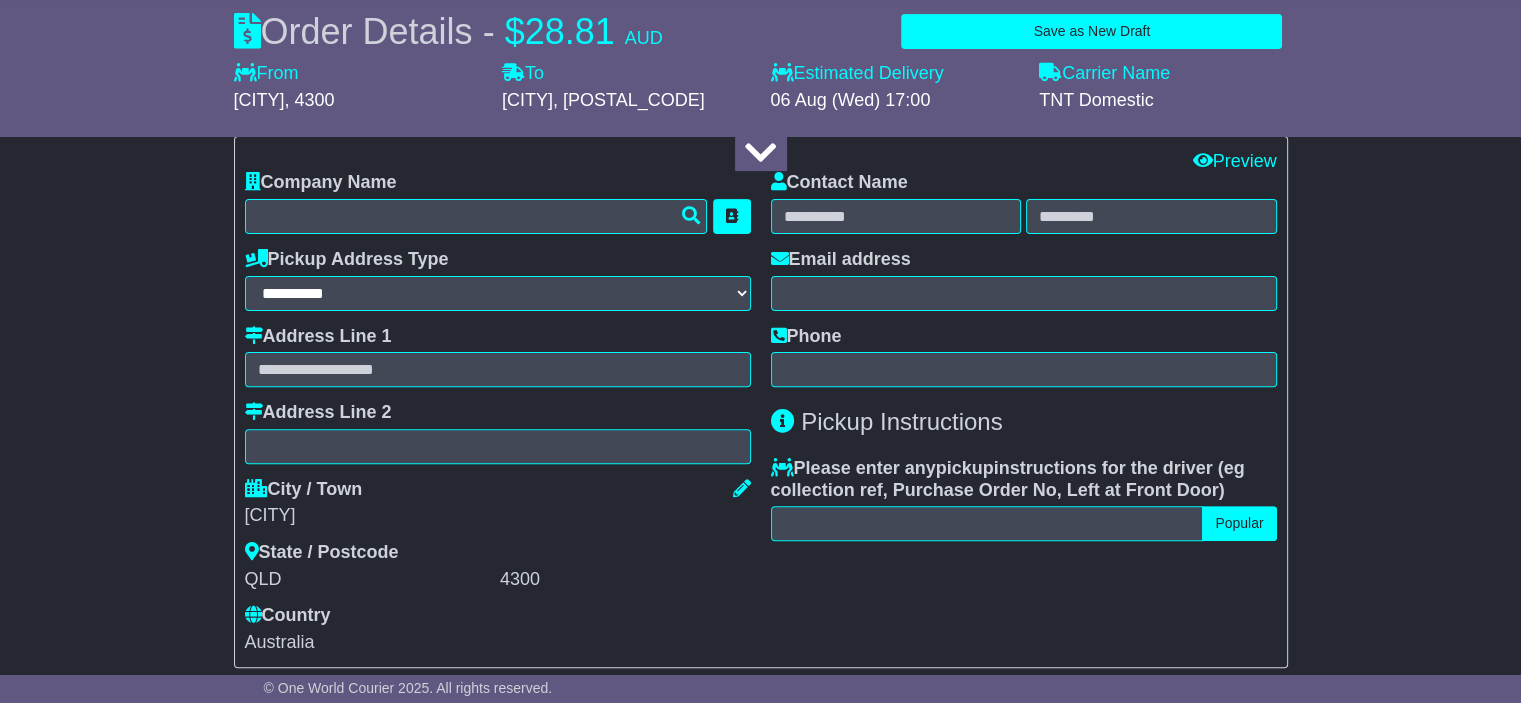 scroll, scrollTop: 300, scrollLeft: 0, axis: vertical 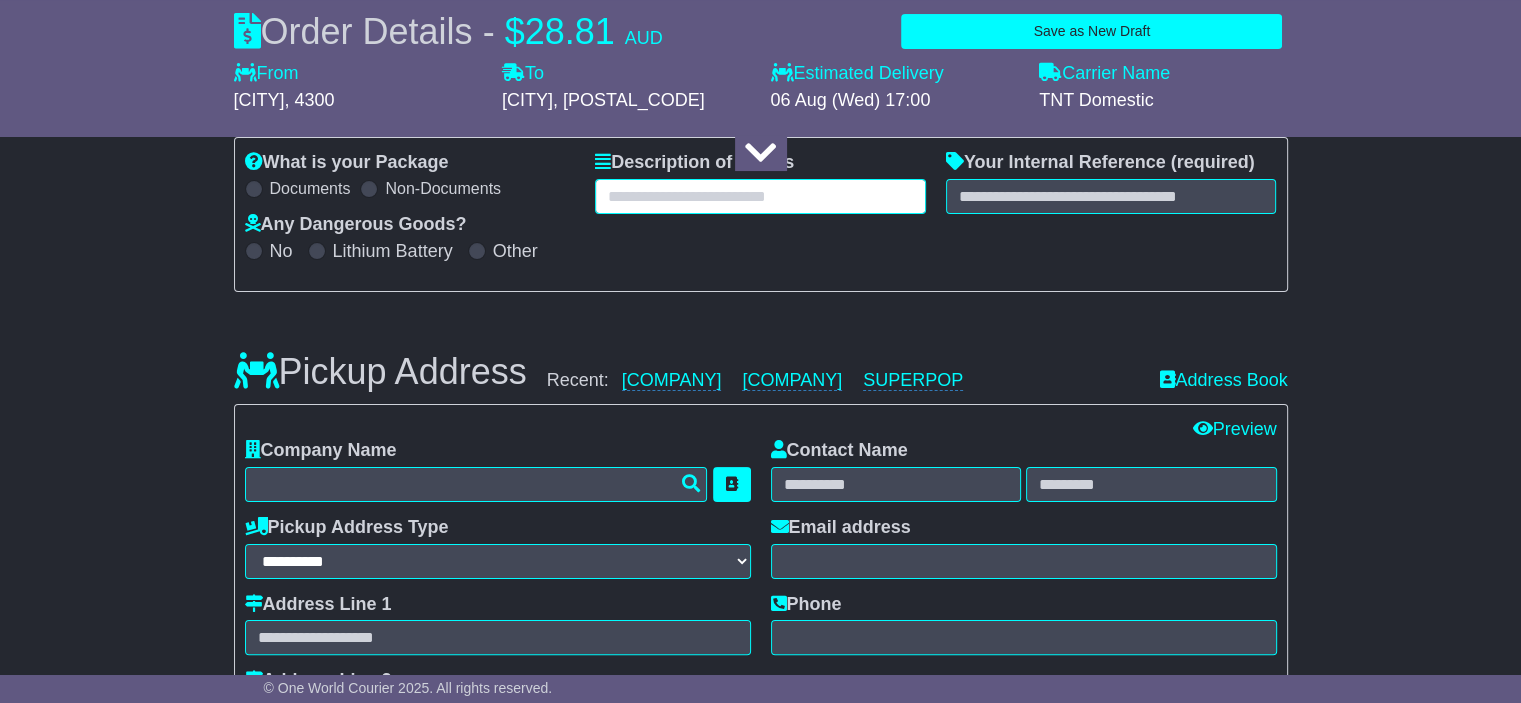 click at bounding box center [760, 196] 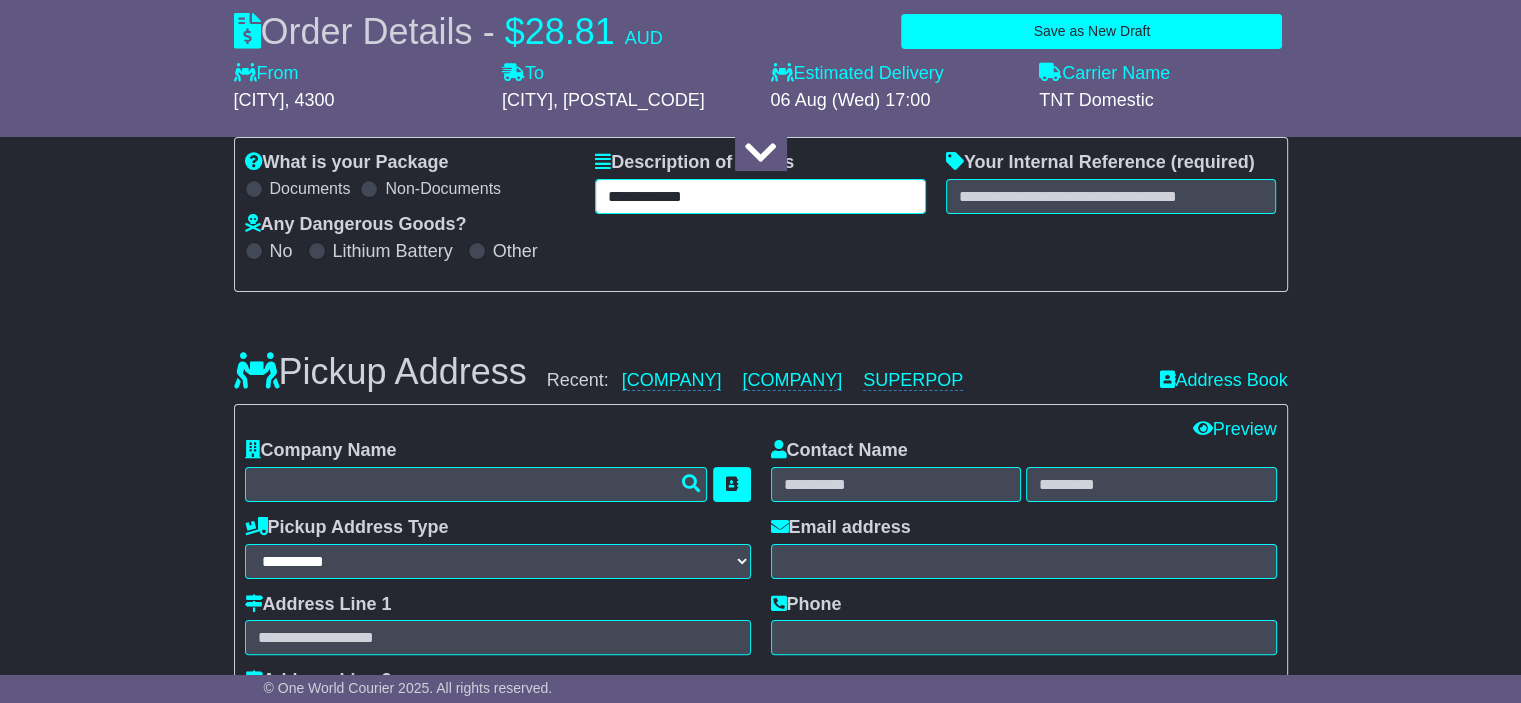 type on "**********" 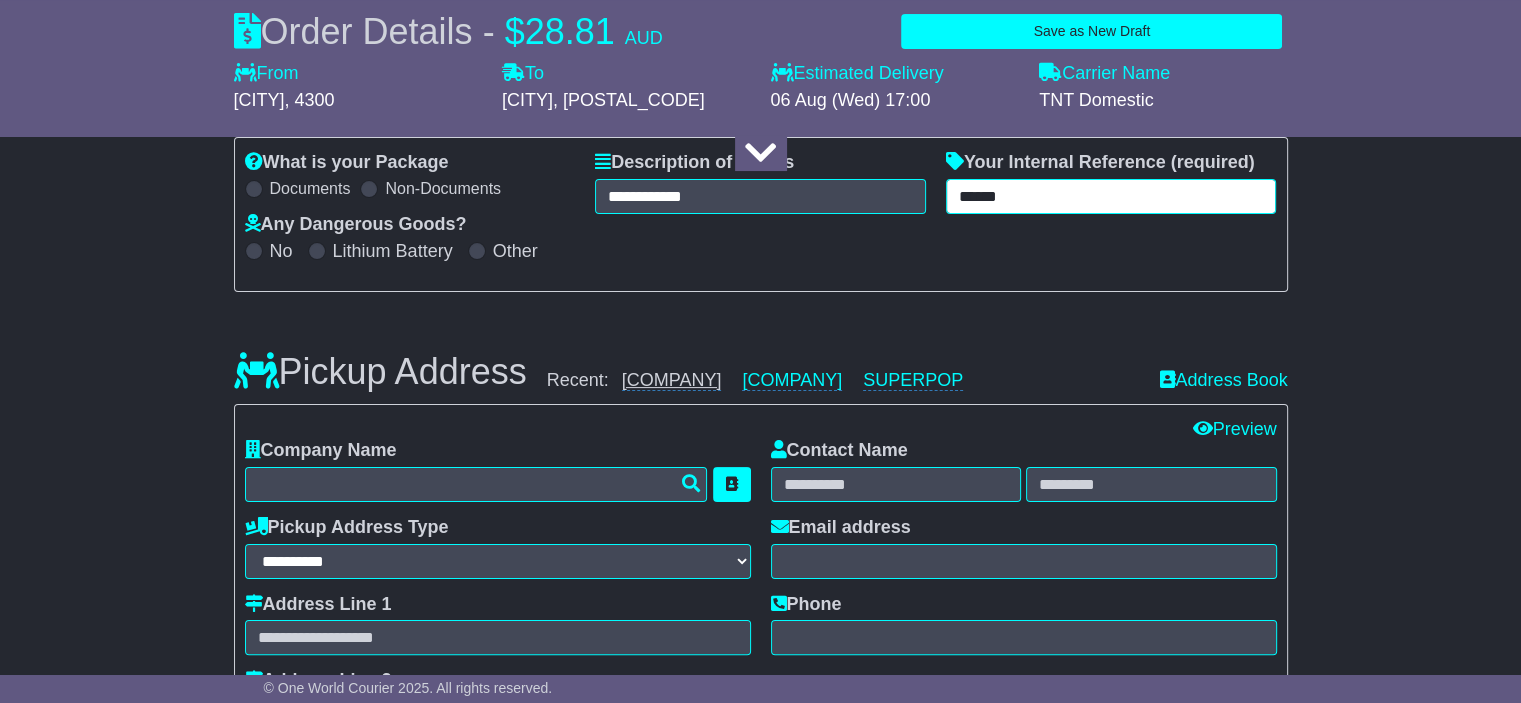 type on "******" 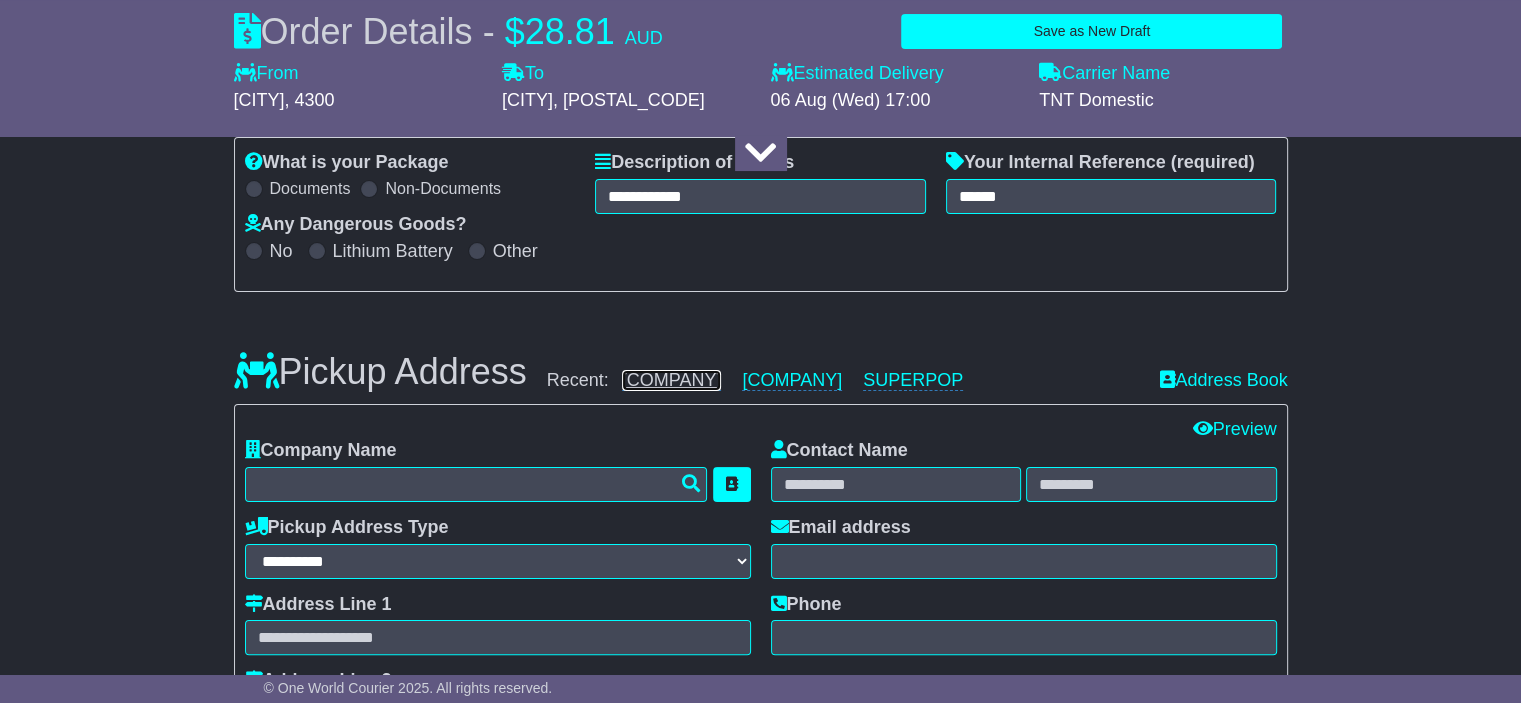 click on "Superpop" at bounding box center (672, 380) 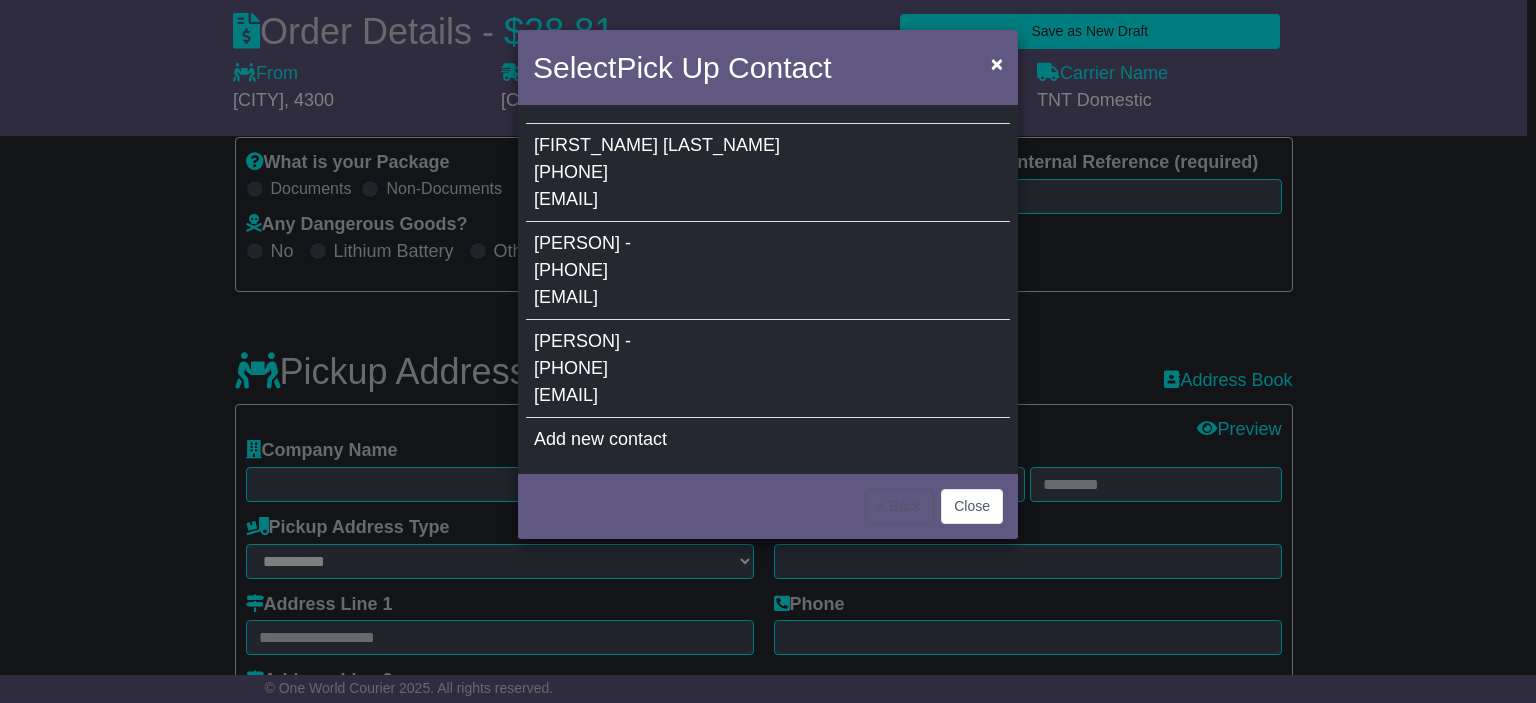 click on "ANDY   -
0402349459
brisbane@superpop.com.au" at bounding box center (768, 369) 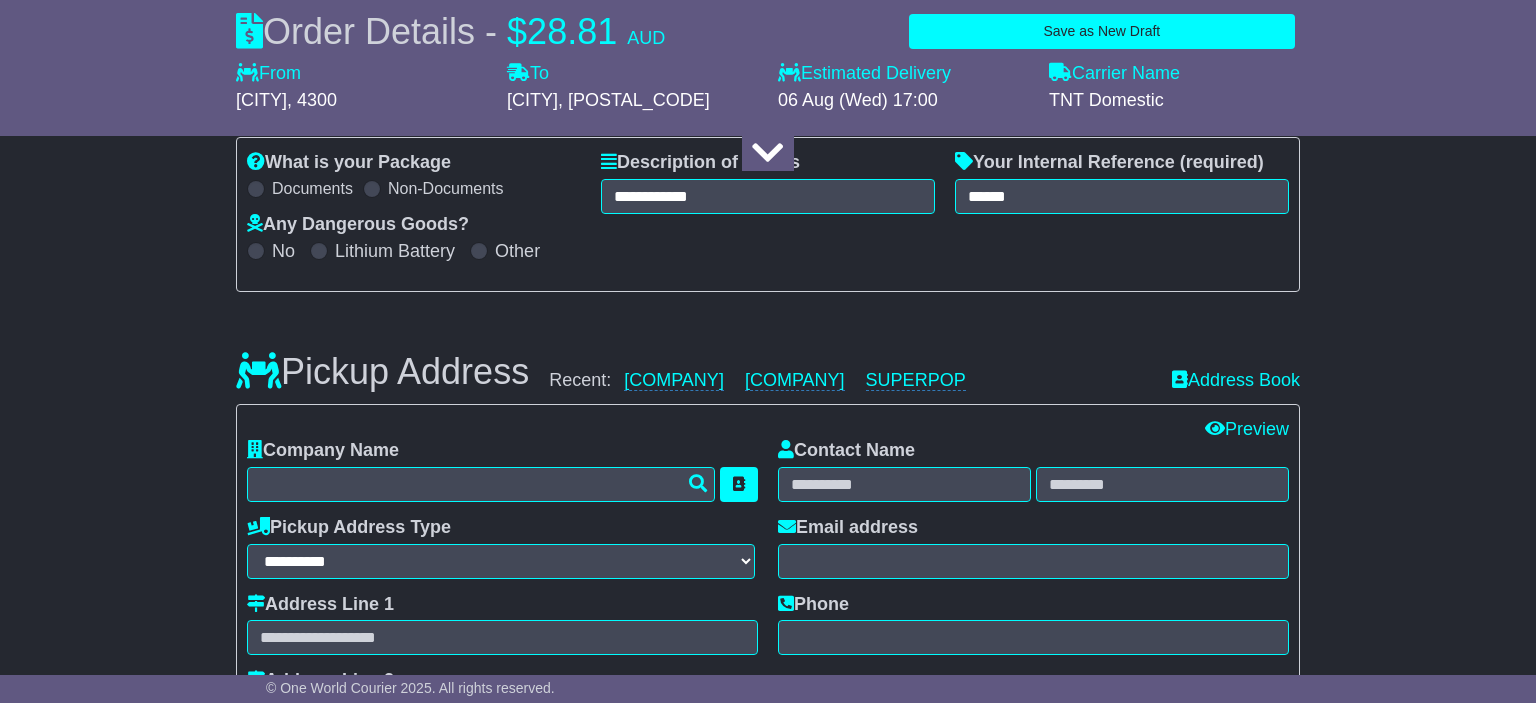 type on "********" 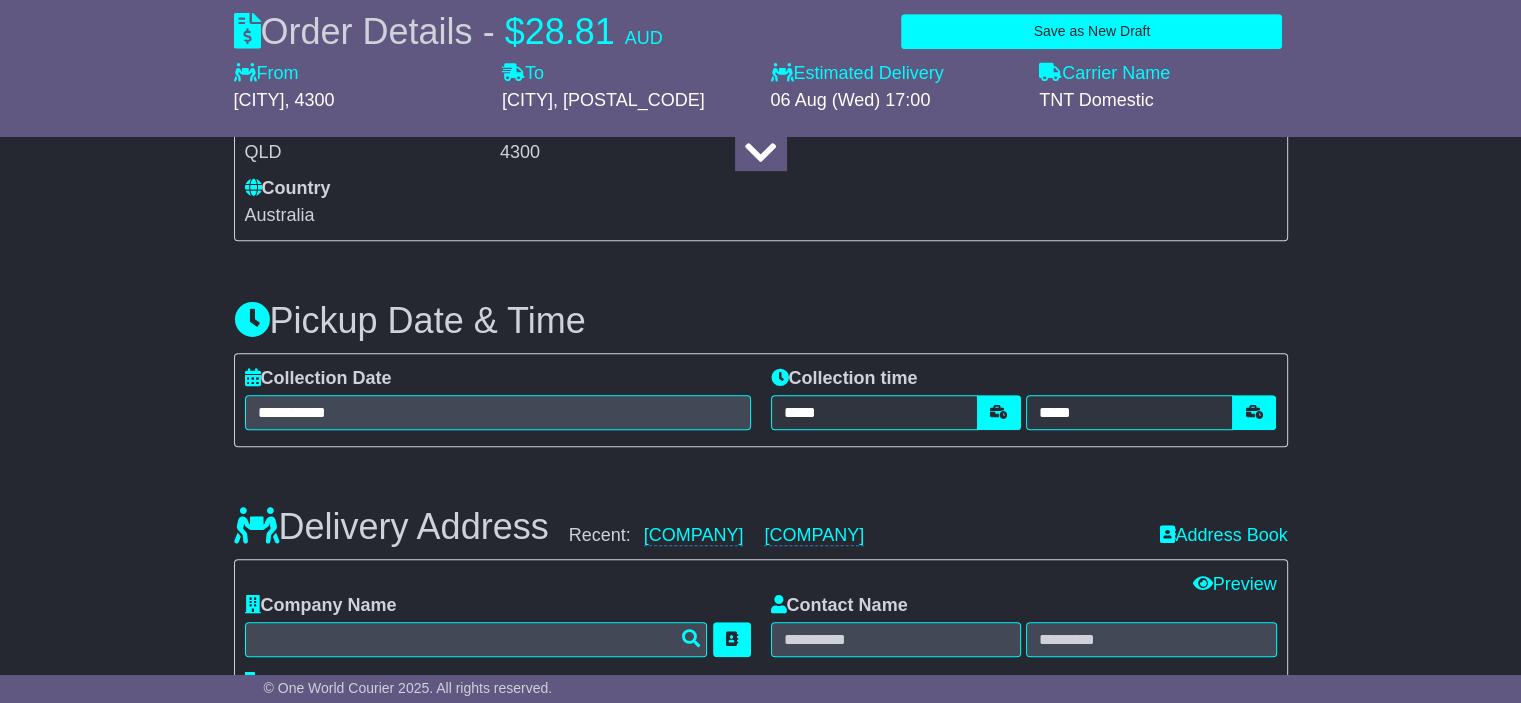 scroll, scrollTop: 1000, scrollLeft: 0, axis: vertical 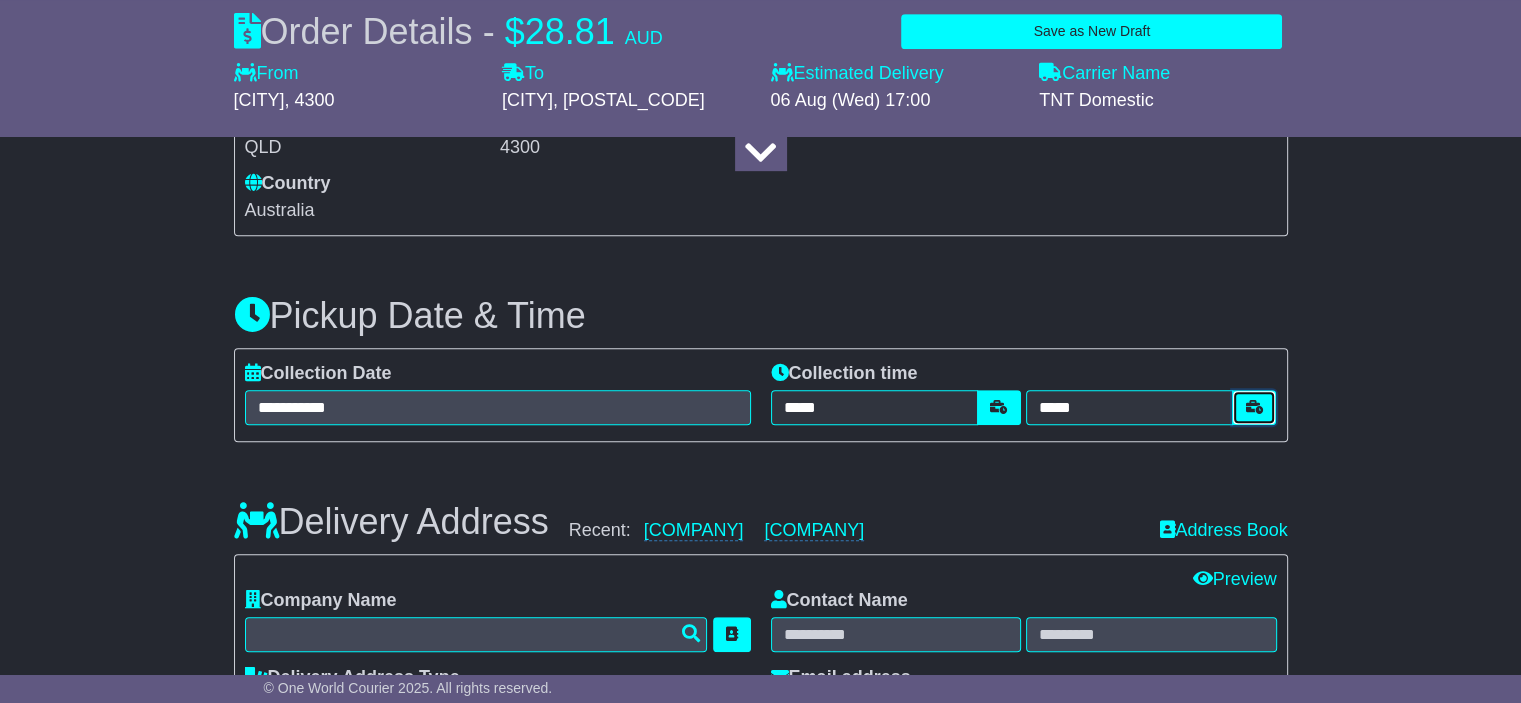 click at bounding box center (1254, 407) 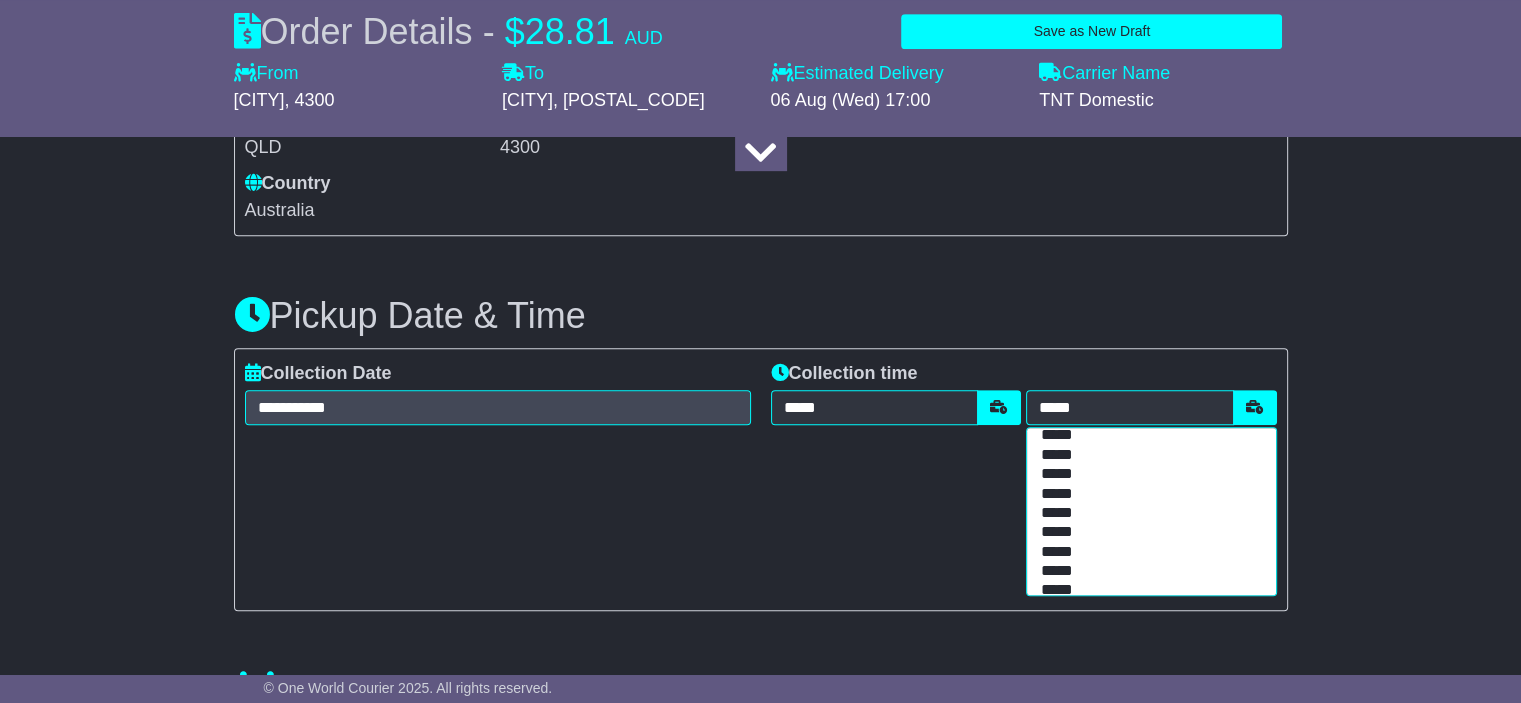 scroll, scrollTop: 146, scrollLeft: 0, axis: vertical 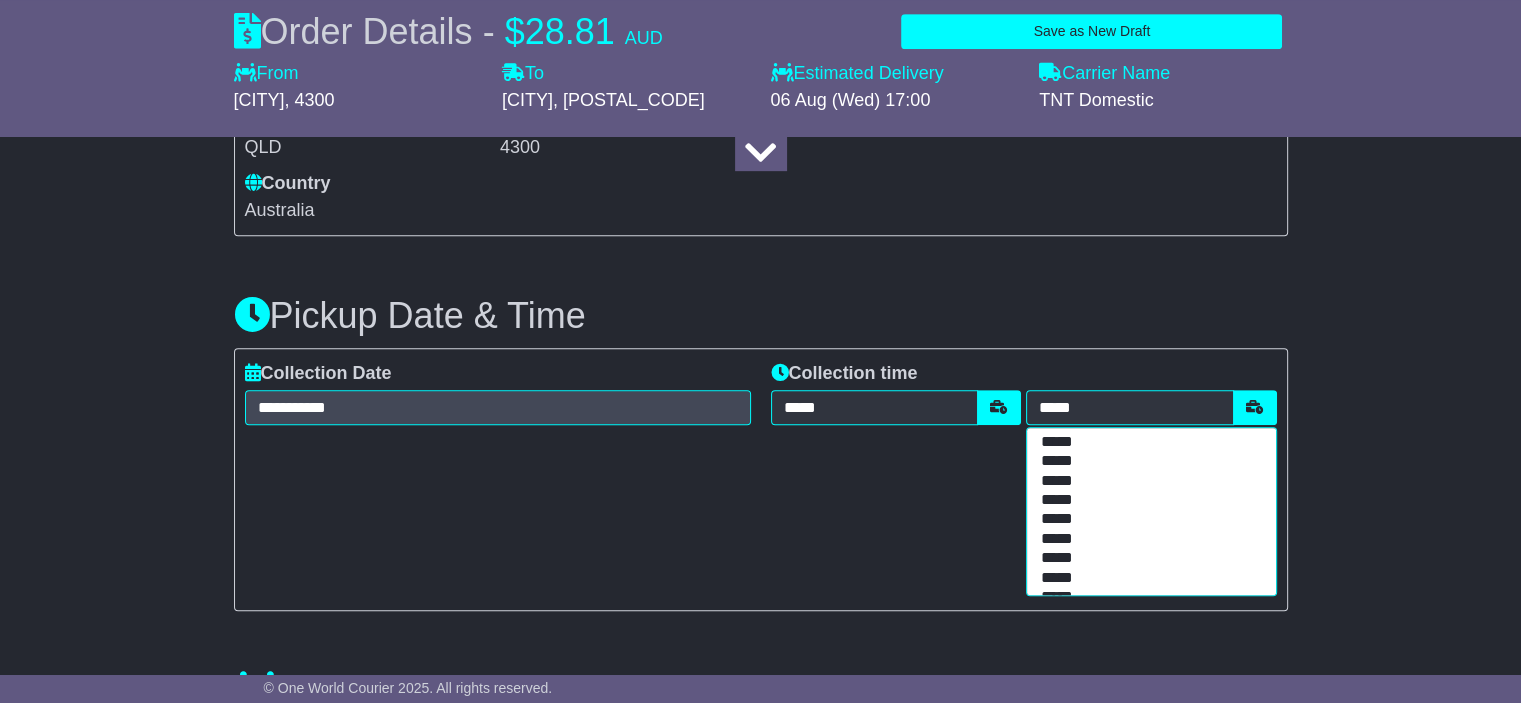 click on "*****" at bounding box center (1147, 481) 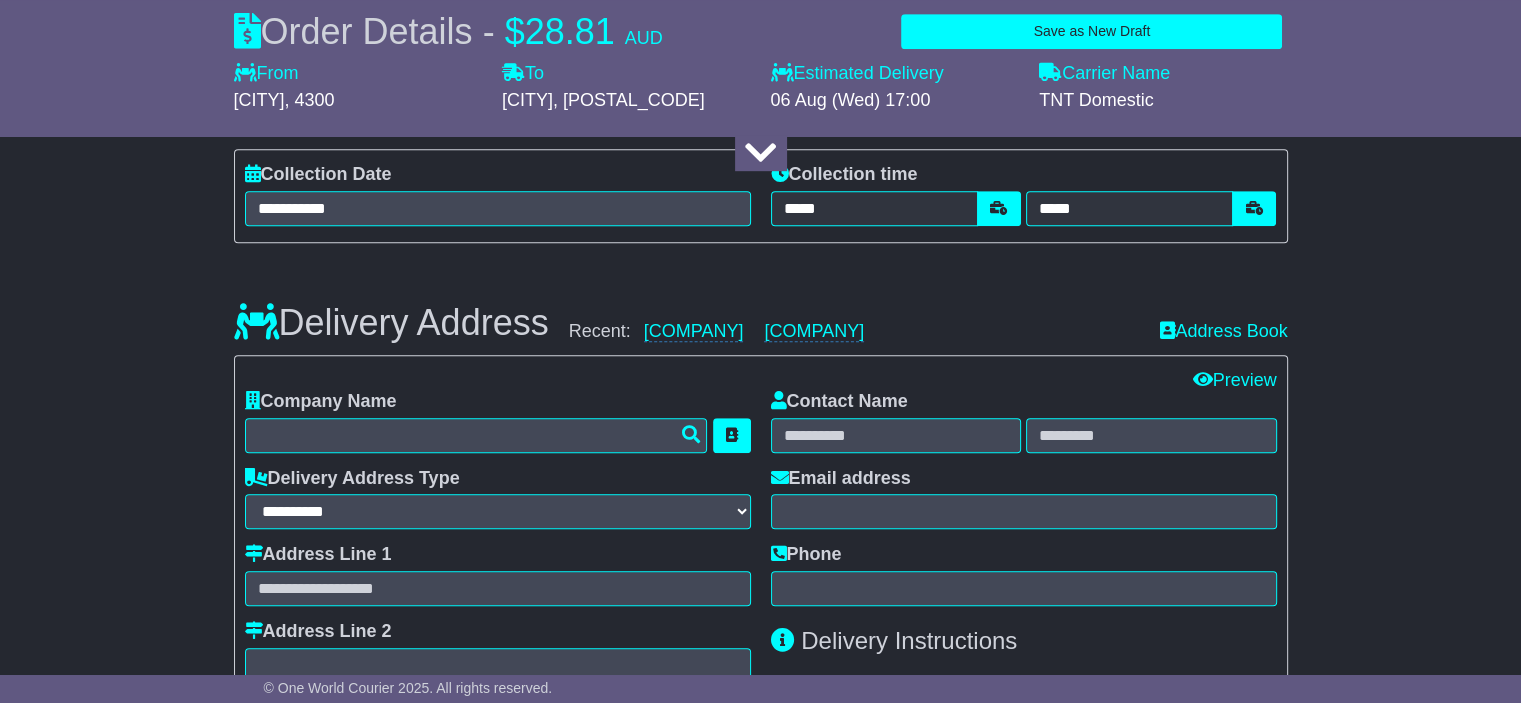 scroll, scrollTop: 1200, scrollLeft: 0, axis: vertical 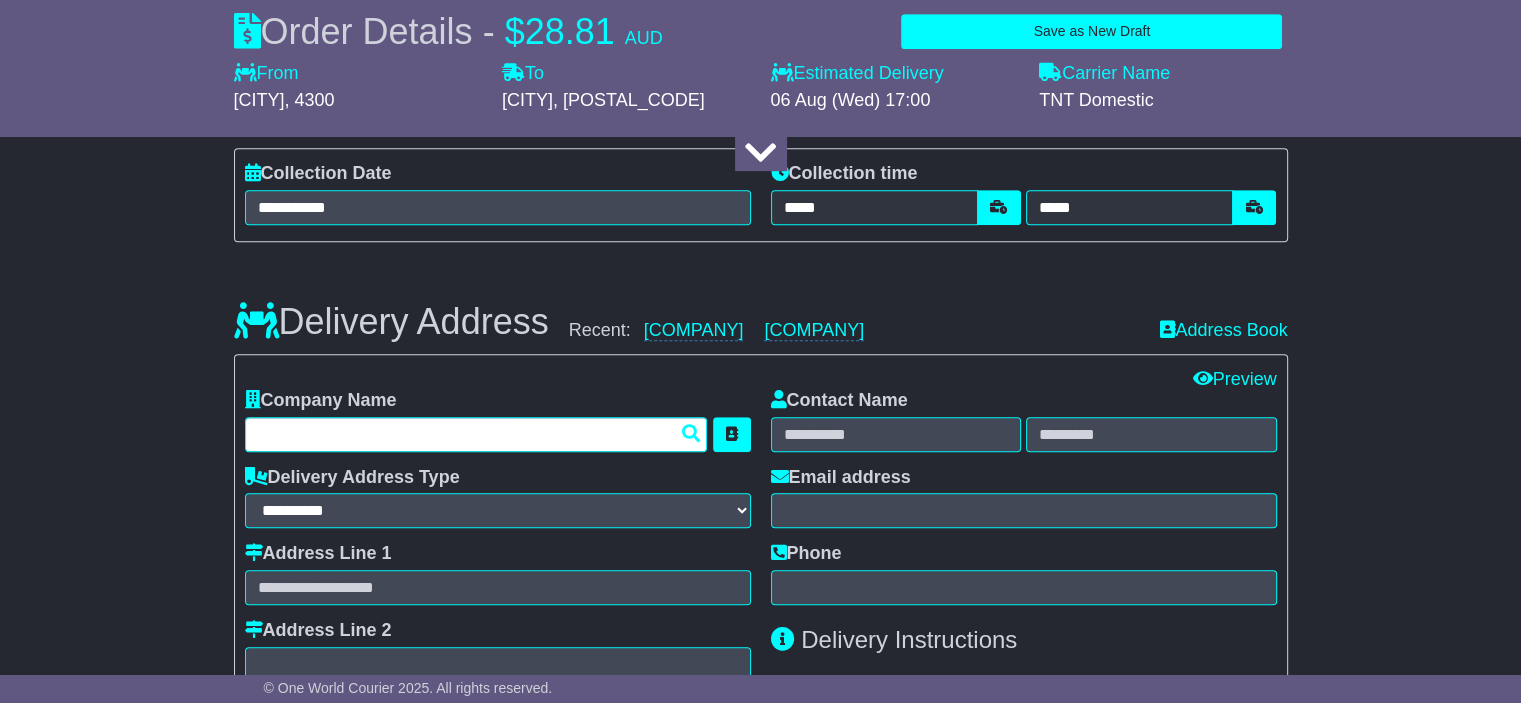 click at bounding box center (476, 434) 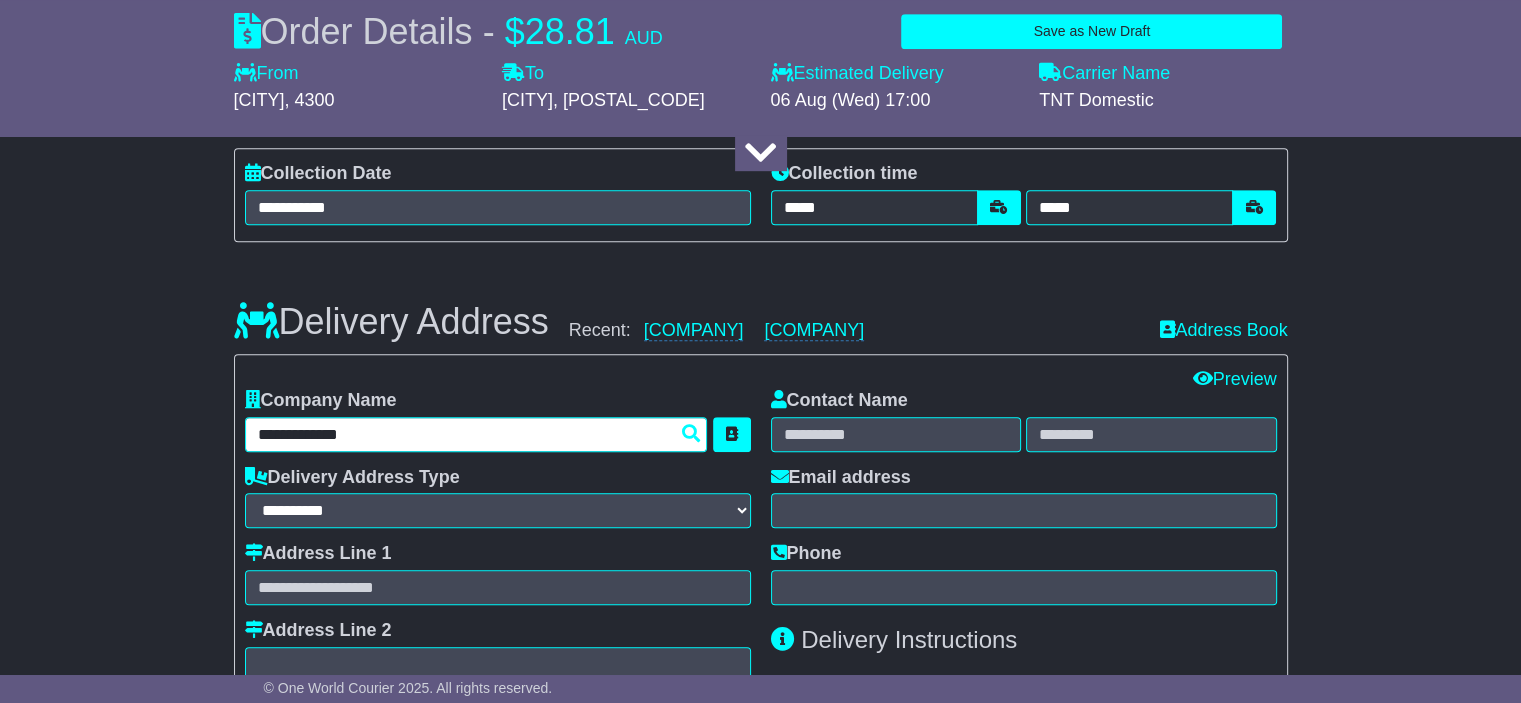 type on "**********" 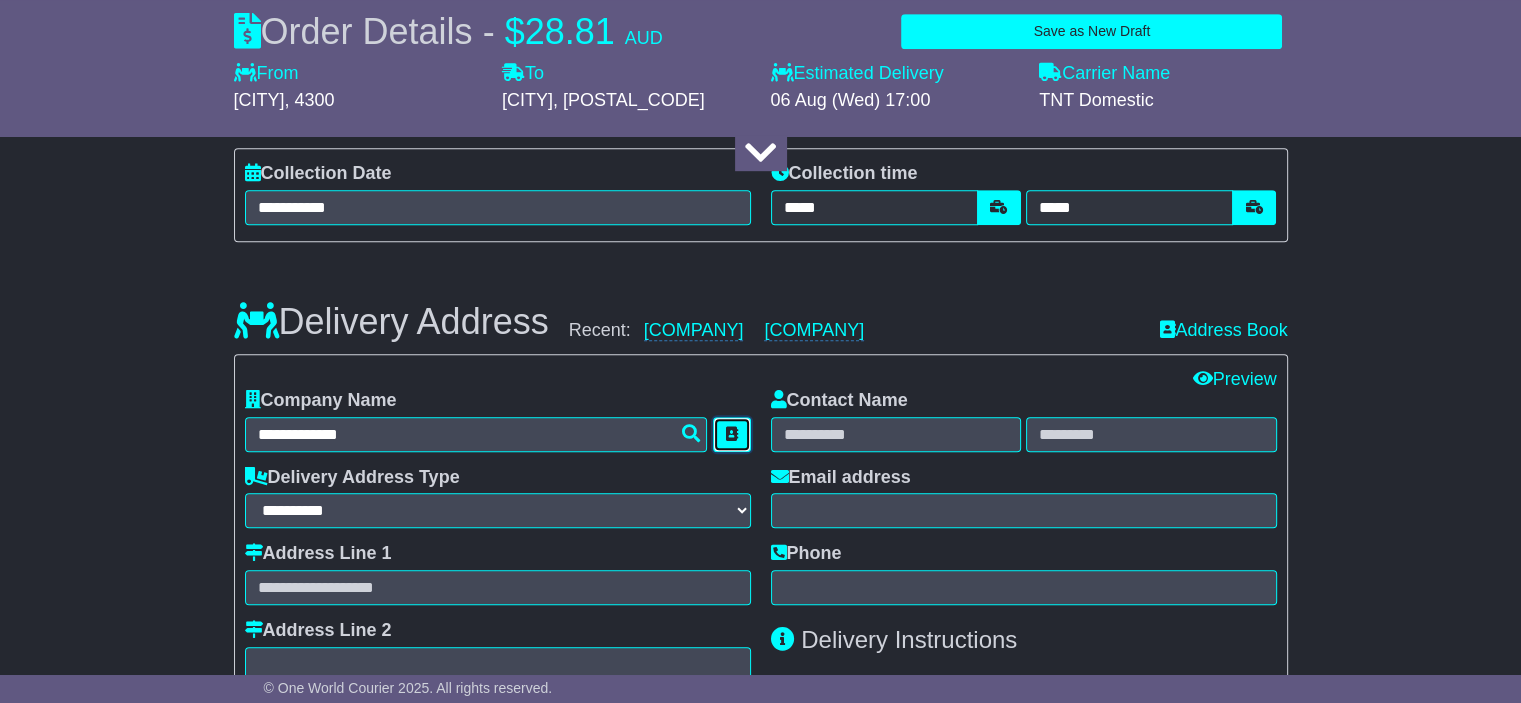 type 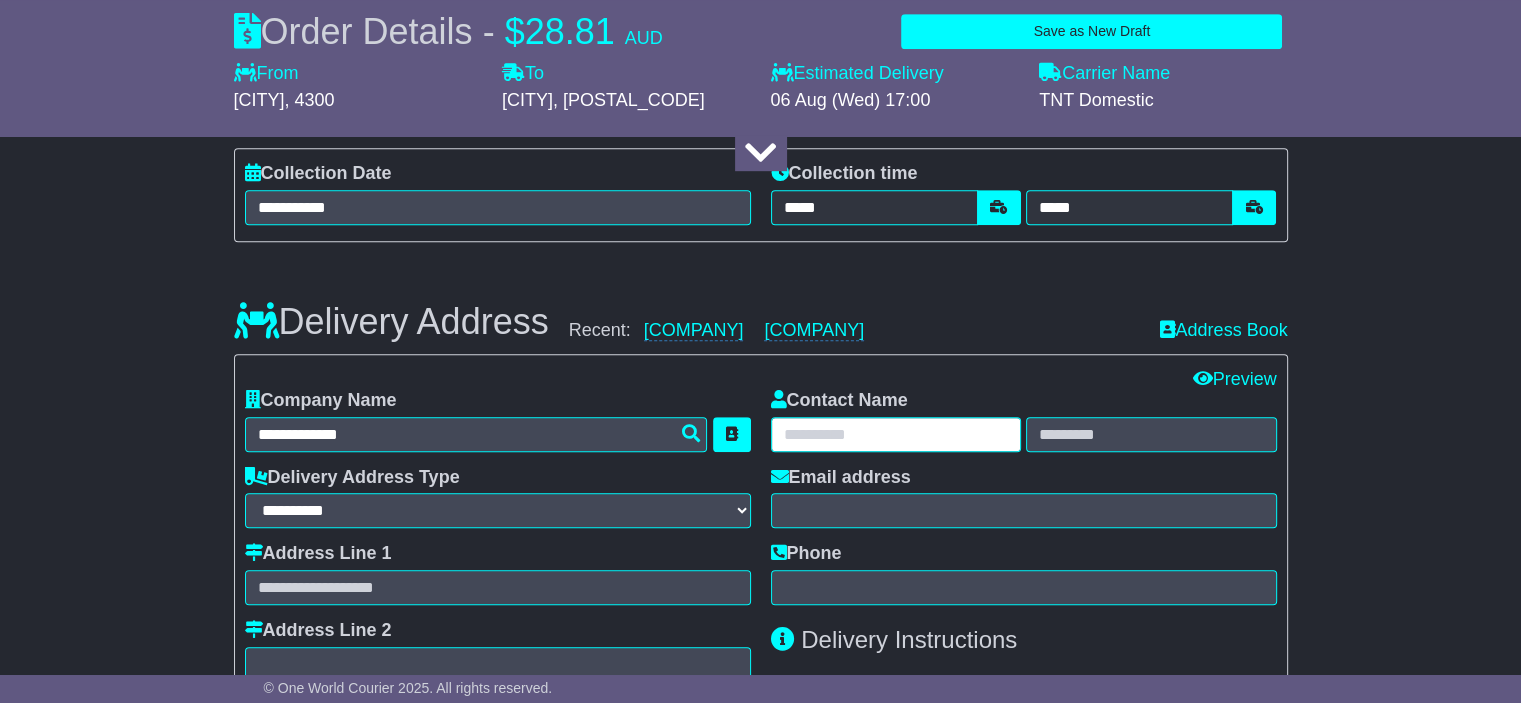 click at bounding box center (896, 434) 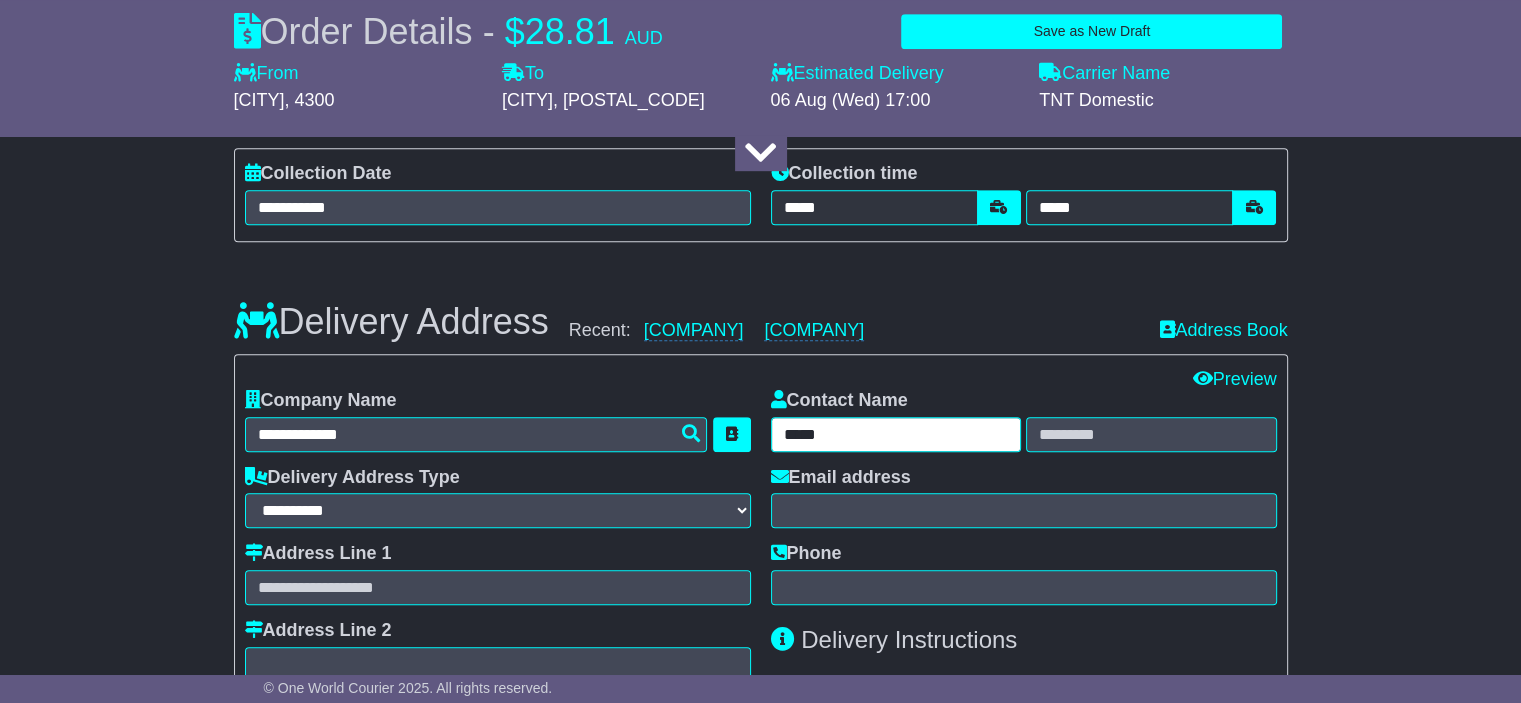 type on "****" 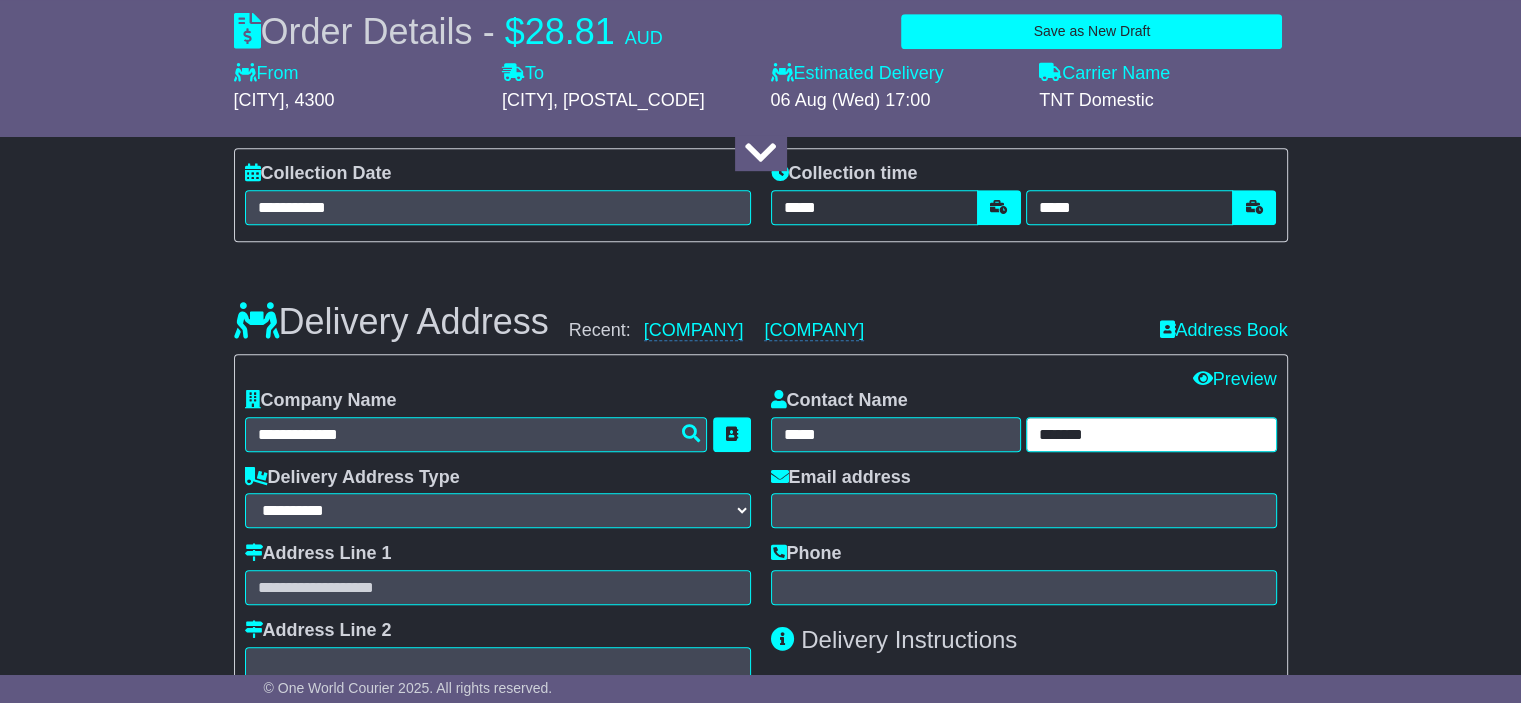 type on "*******" 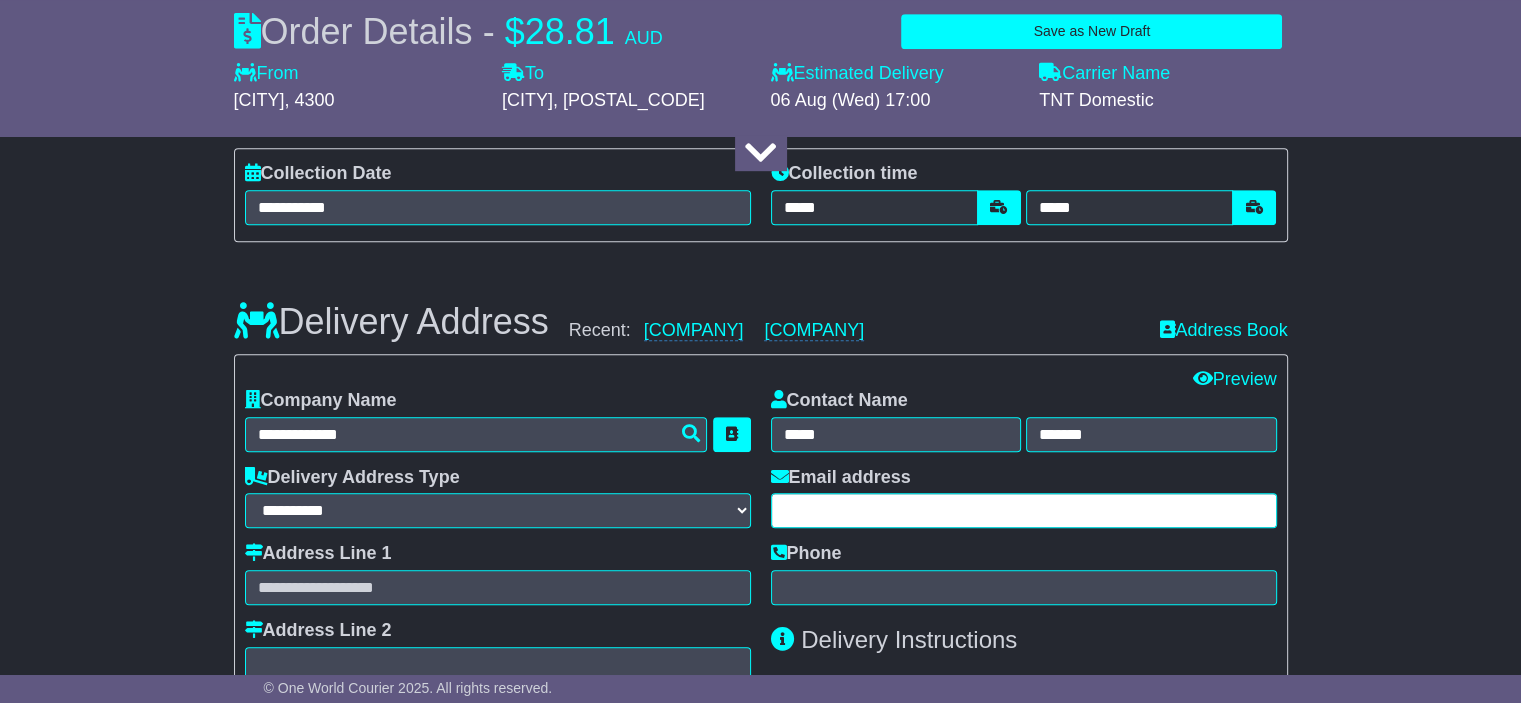 click at bounding box center [1024, 510] 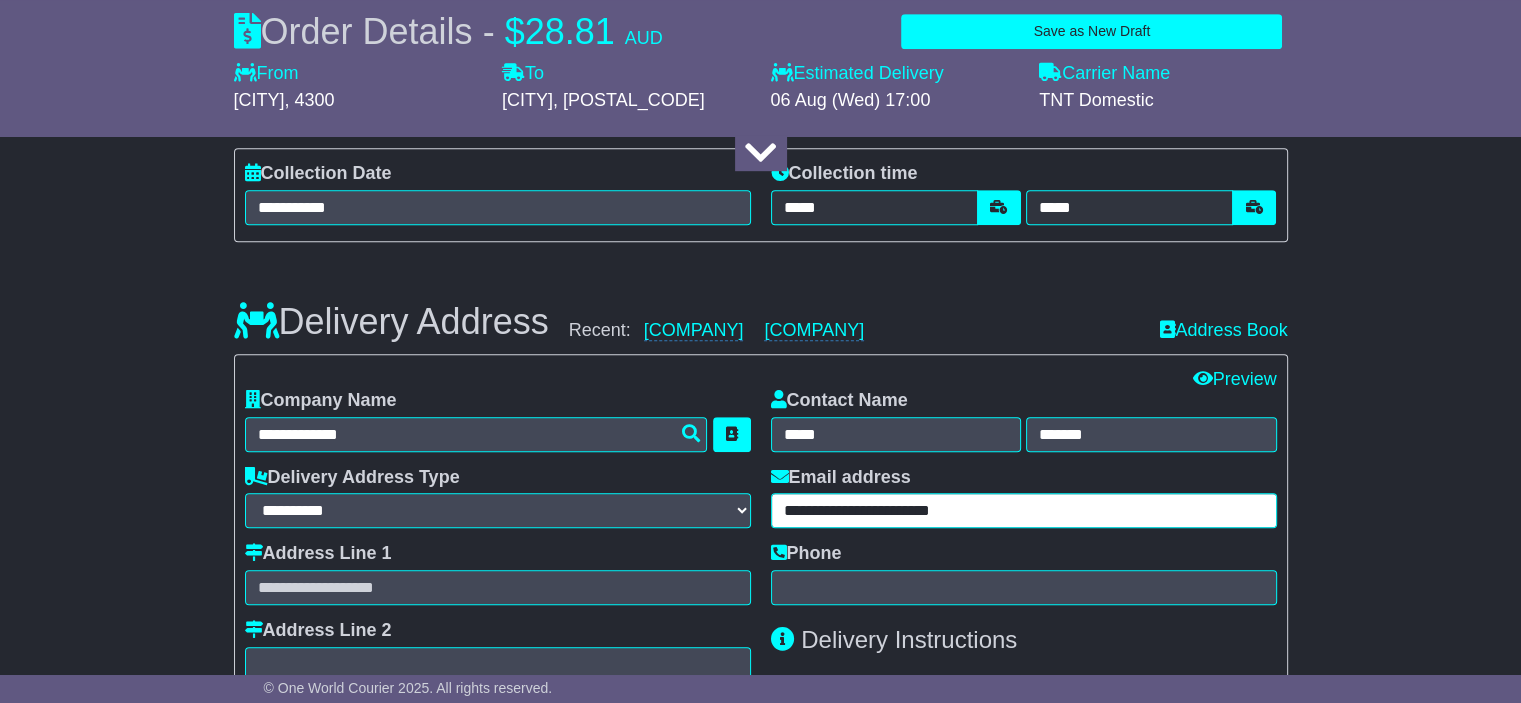 type on "**********" 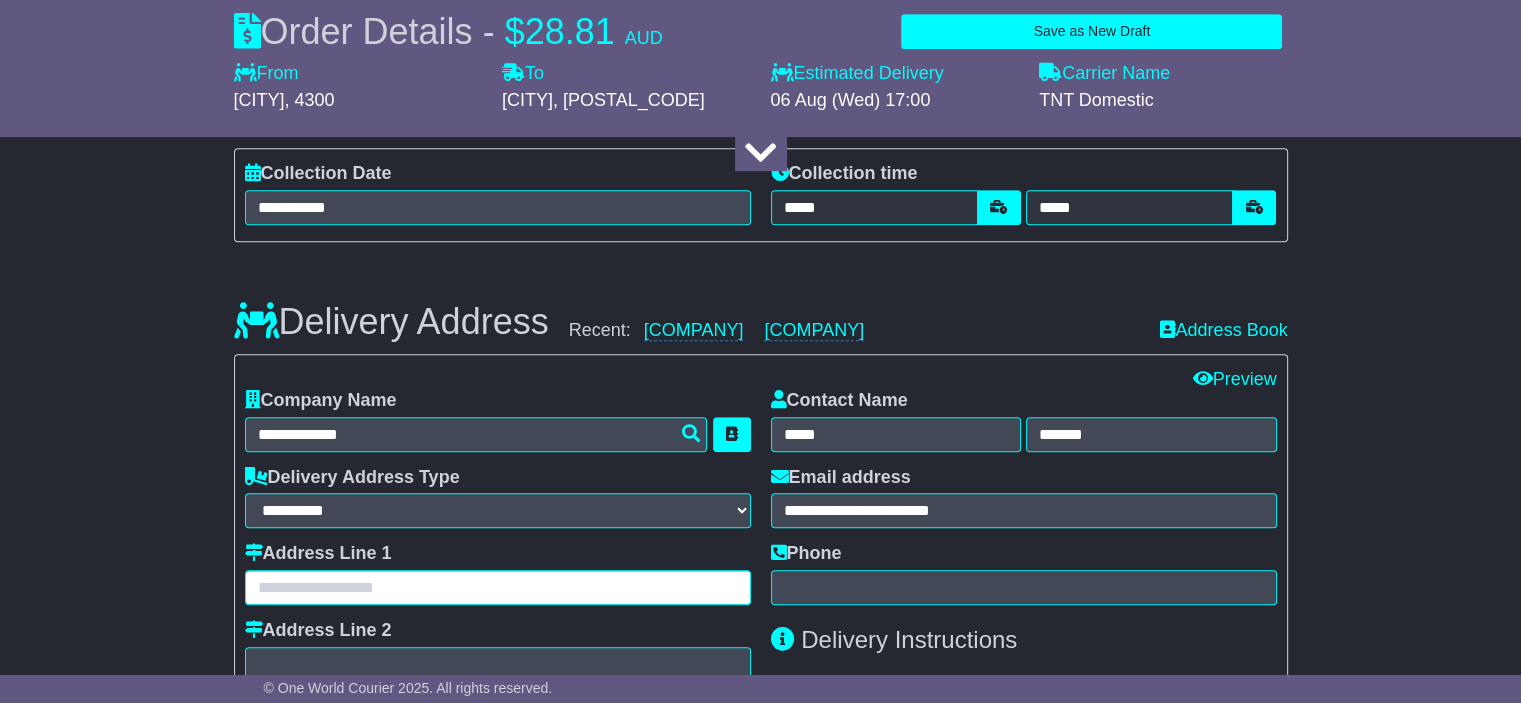 click at bounding box center (498, 587) 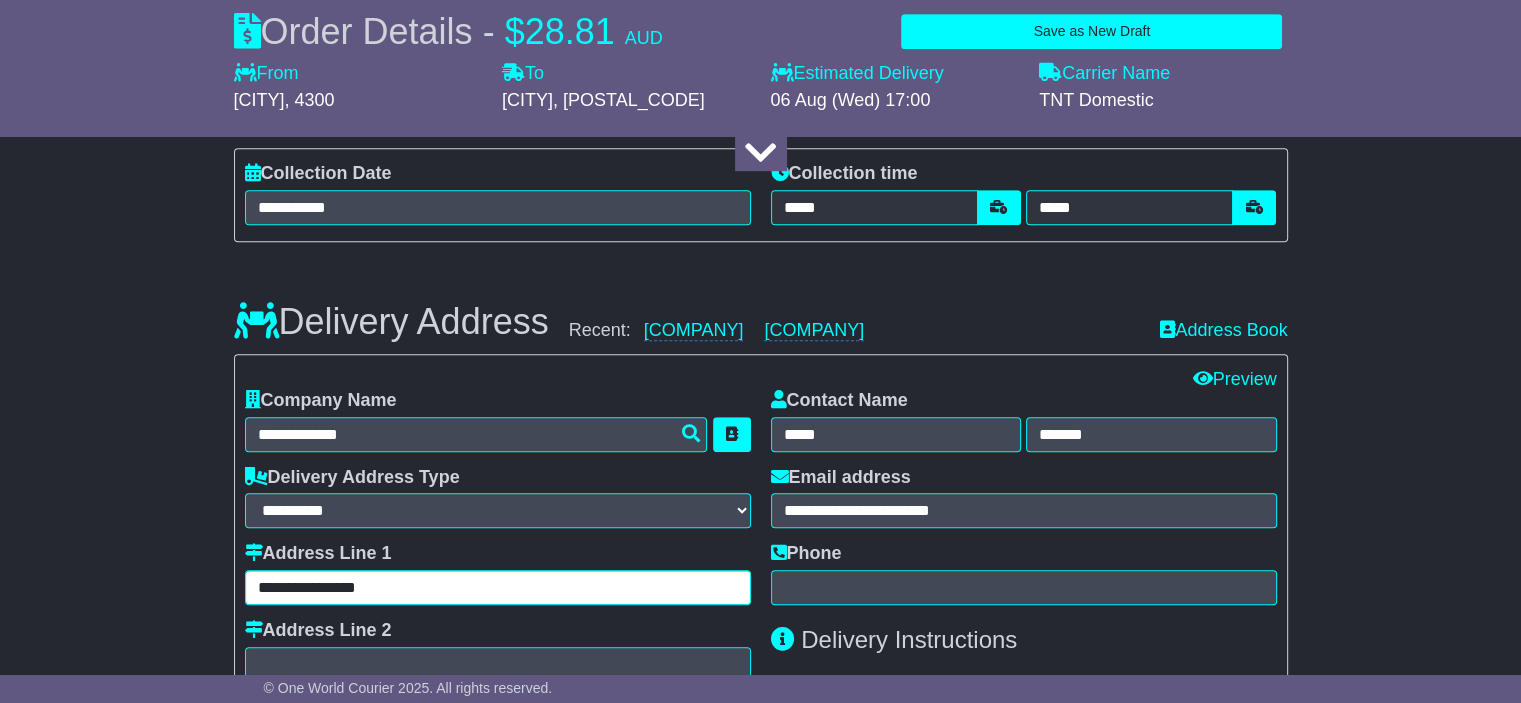 type on "**********" 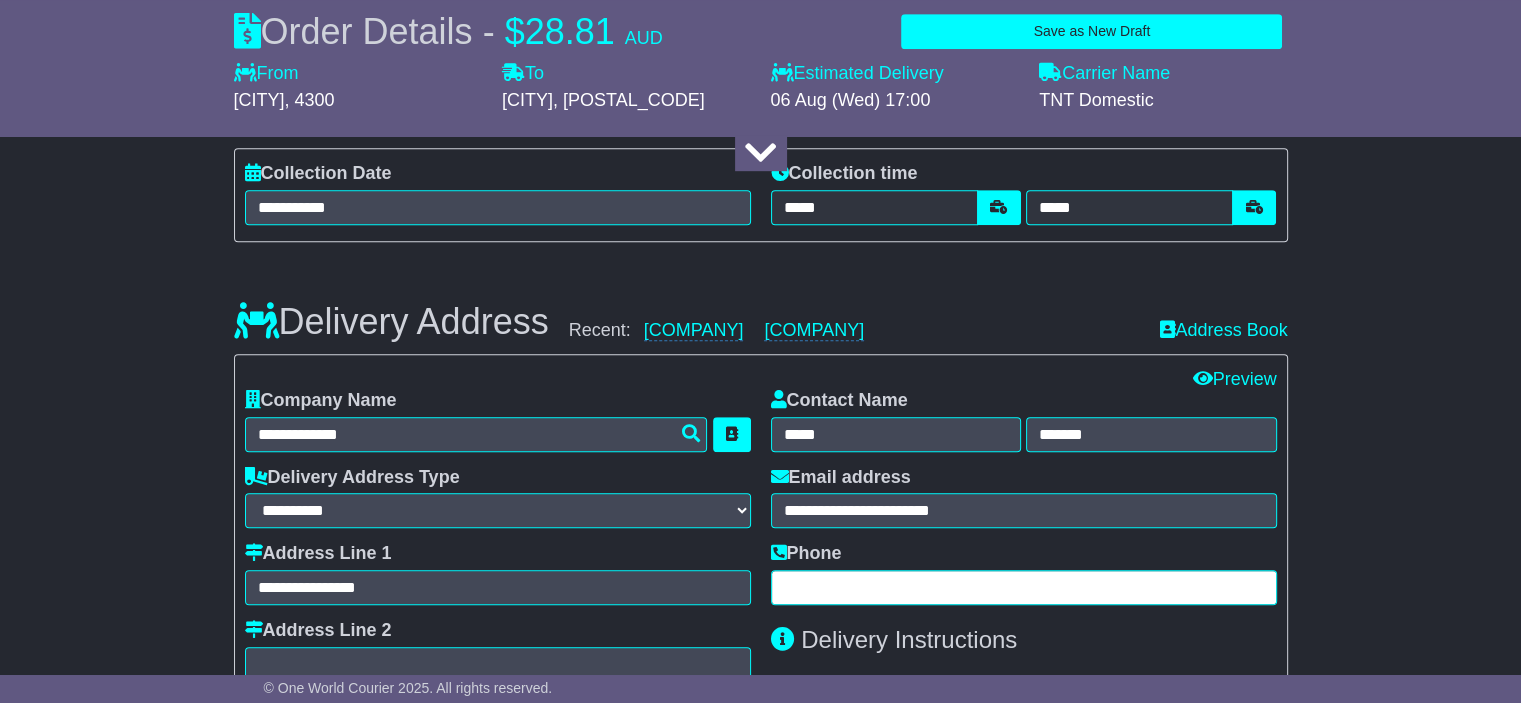 click at bounding box center (1024, 587) 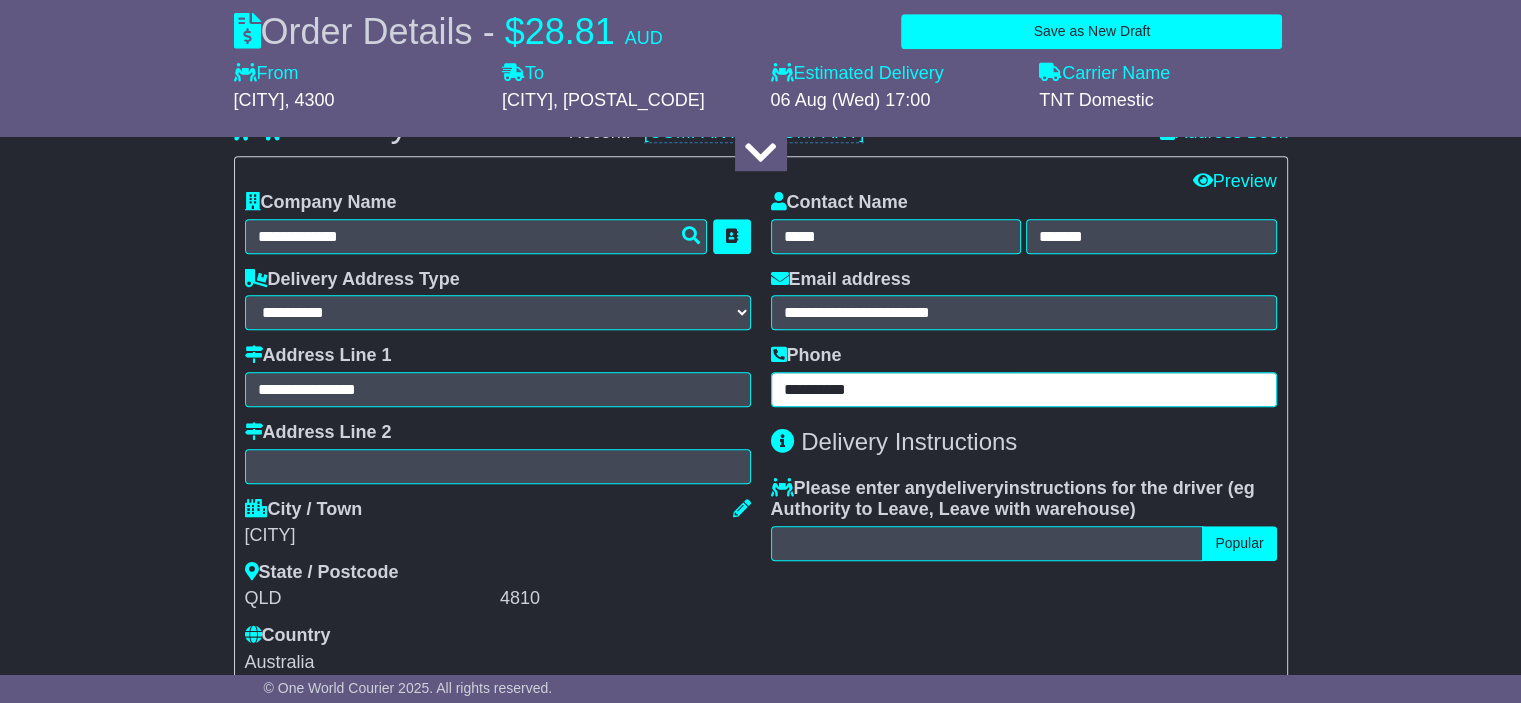 scroll, scrollTop: 1400, scrollLeft: 0, axis: vertical 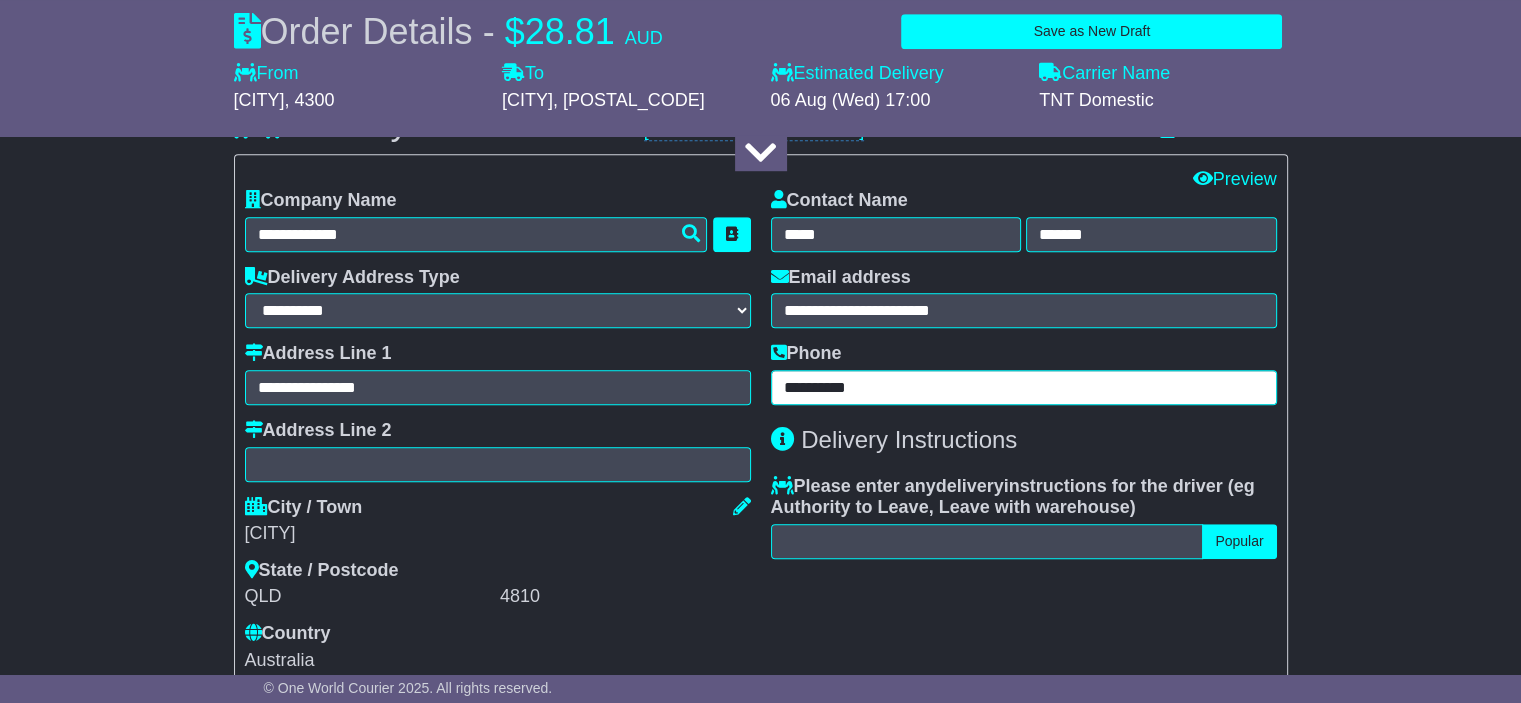 type on "**********" 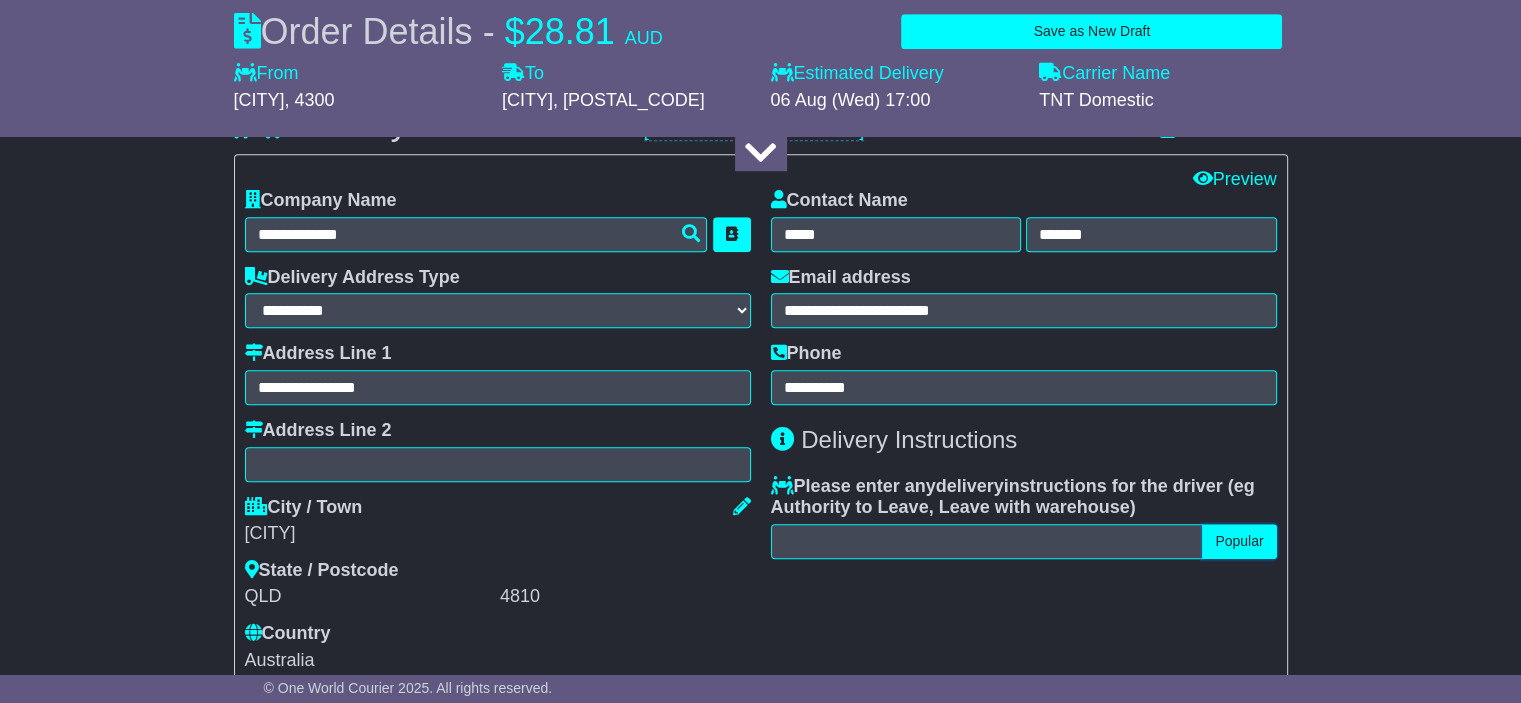click on "Popular" at bounding box center (1239, 541) 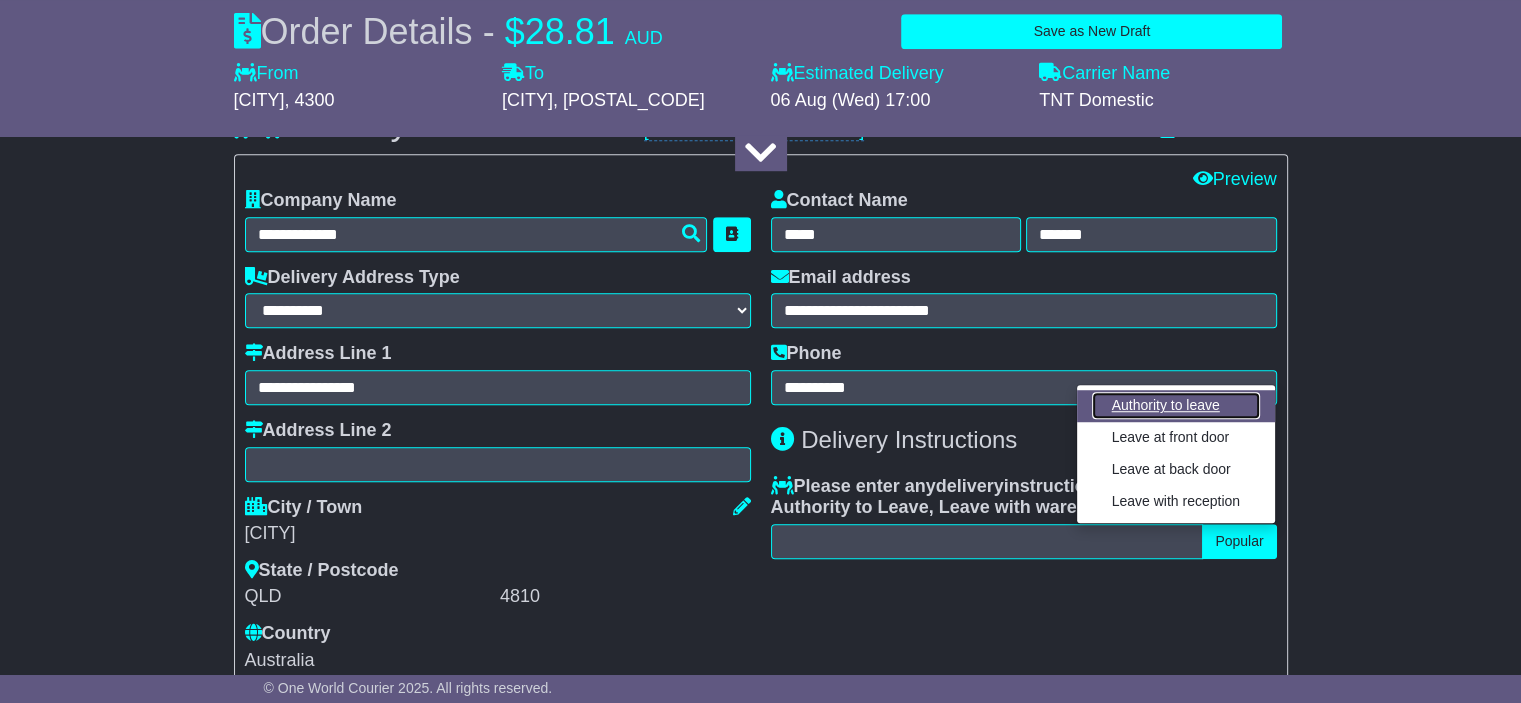 click on "Authority to leave" at bounding box center [1176, 405] 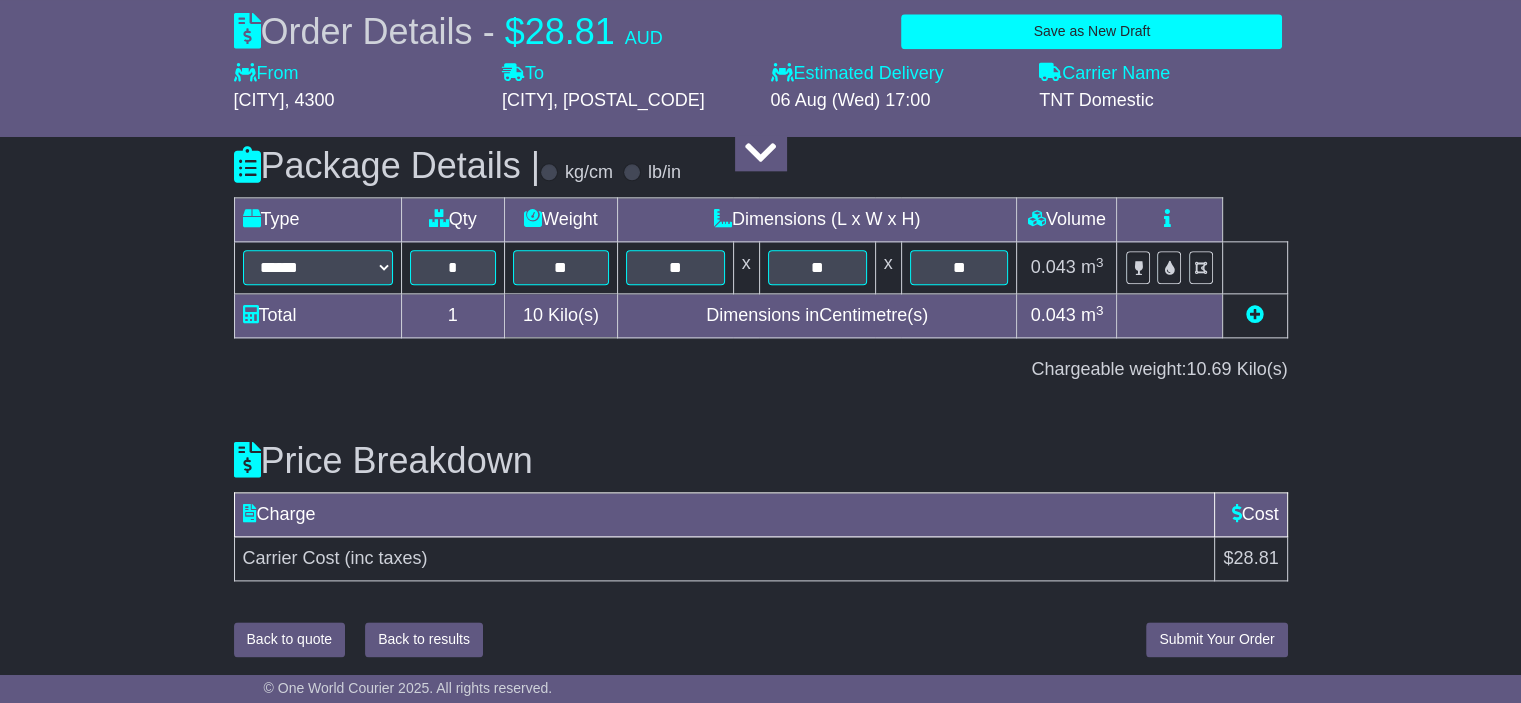 scroll, scrollTop: 2407, scrollLeft: 0, axis: vertical 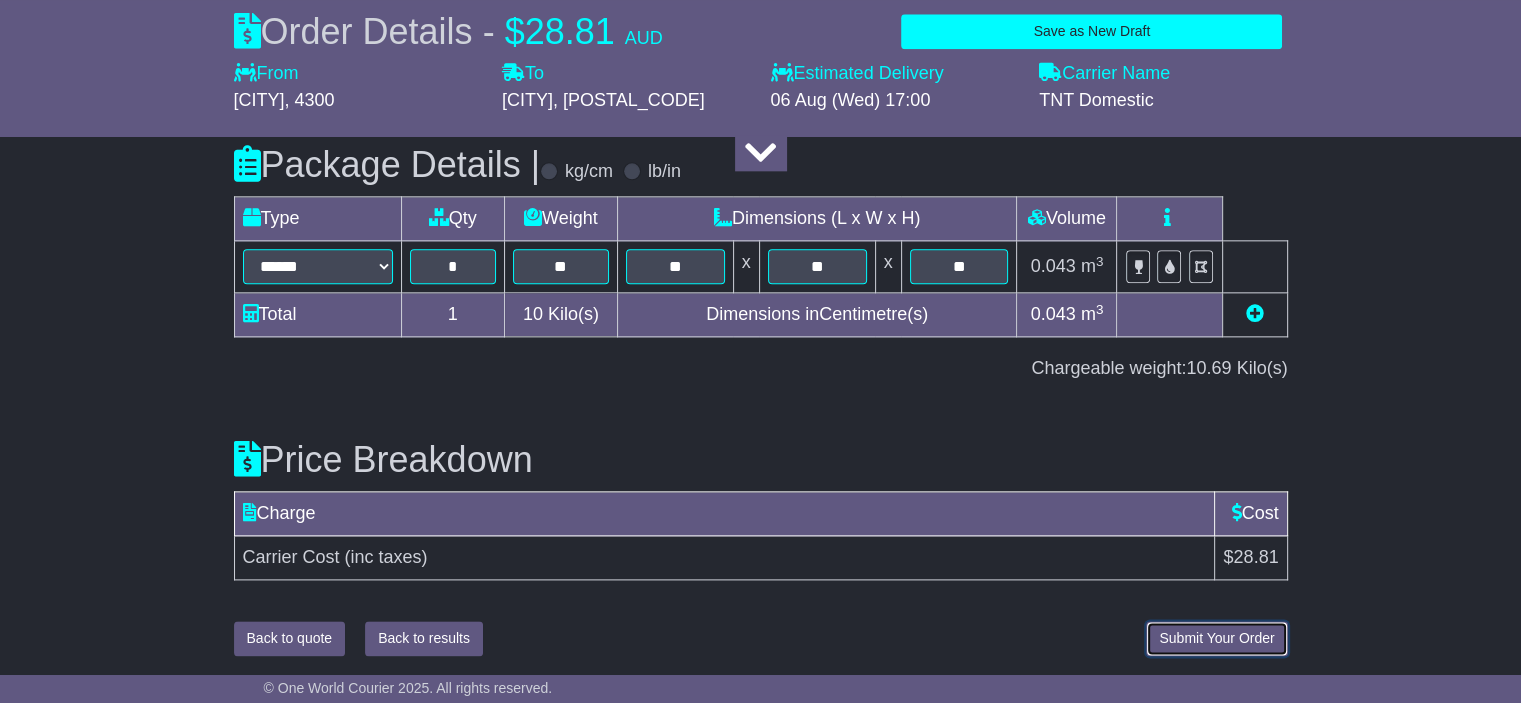 click on "Submit Your Order" at bounding box center (1216, 638) 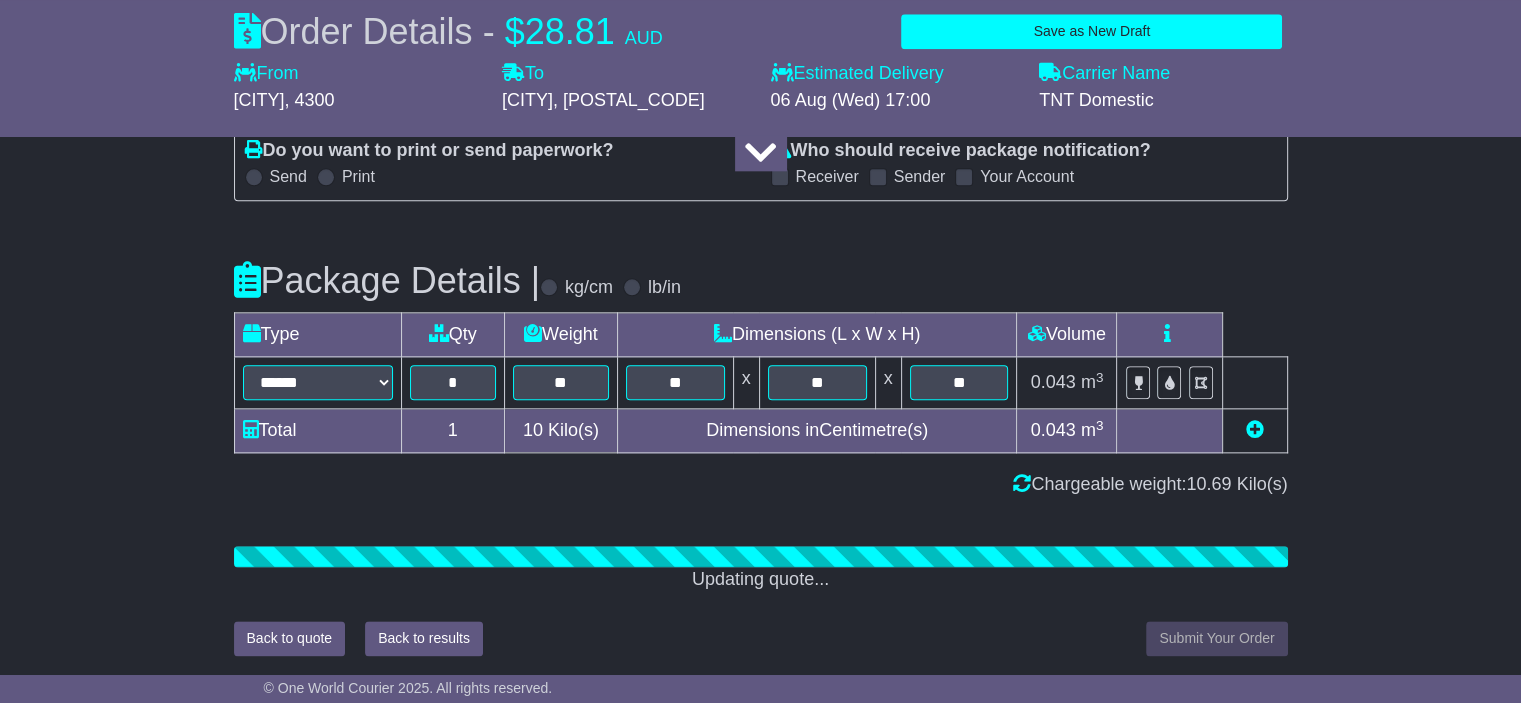 scroll, scrollTop: 2407, scrollLeft: 0, axis: vertical 